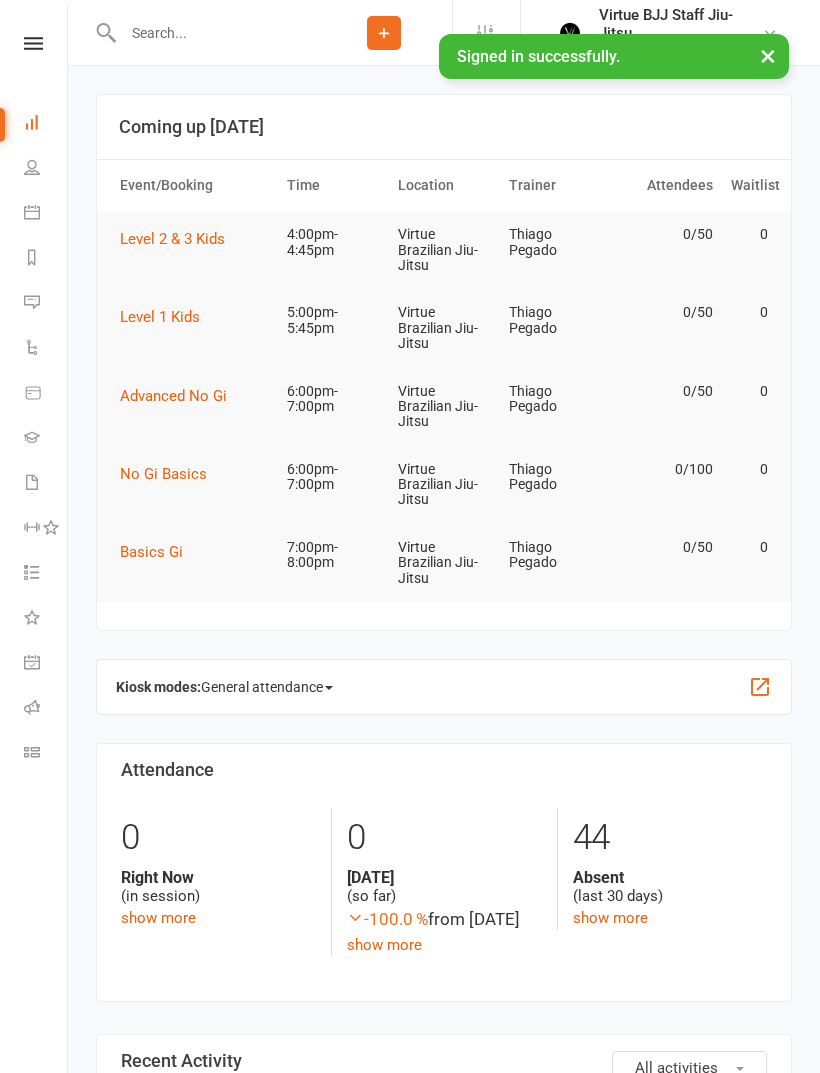 scroll, scrollTop: 0, scrollLeft: 0, axis: both 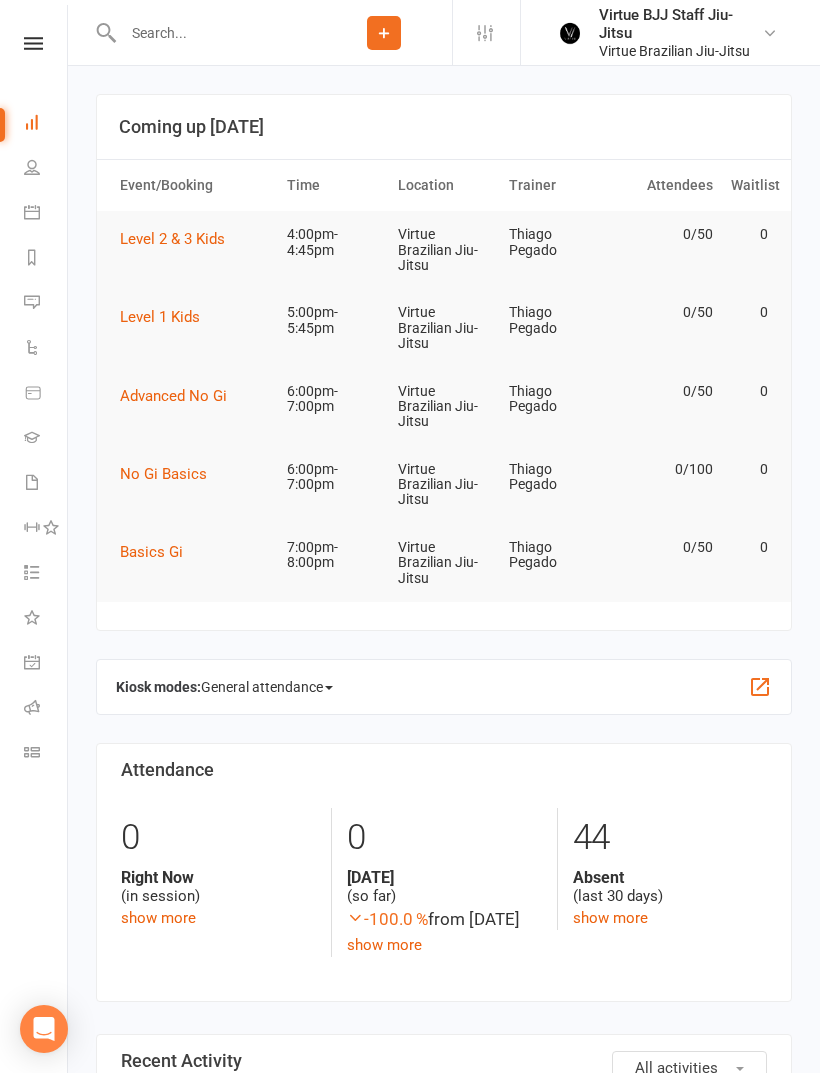 click at bounding box center [33, 43] 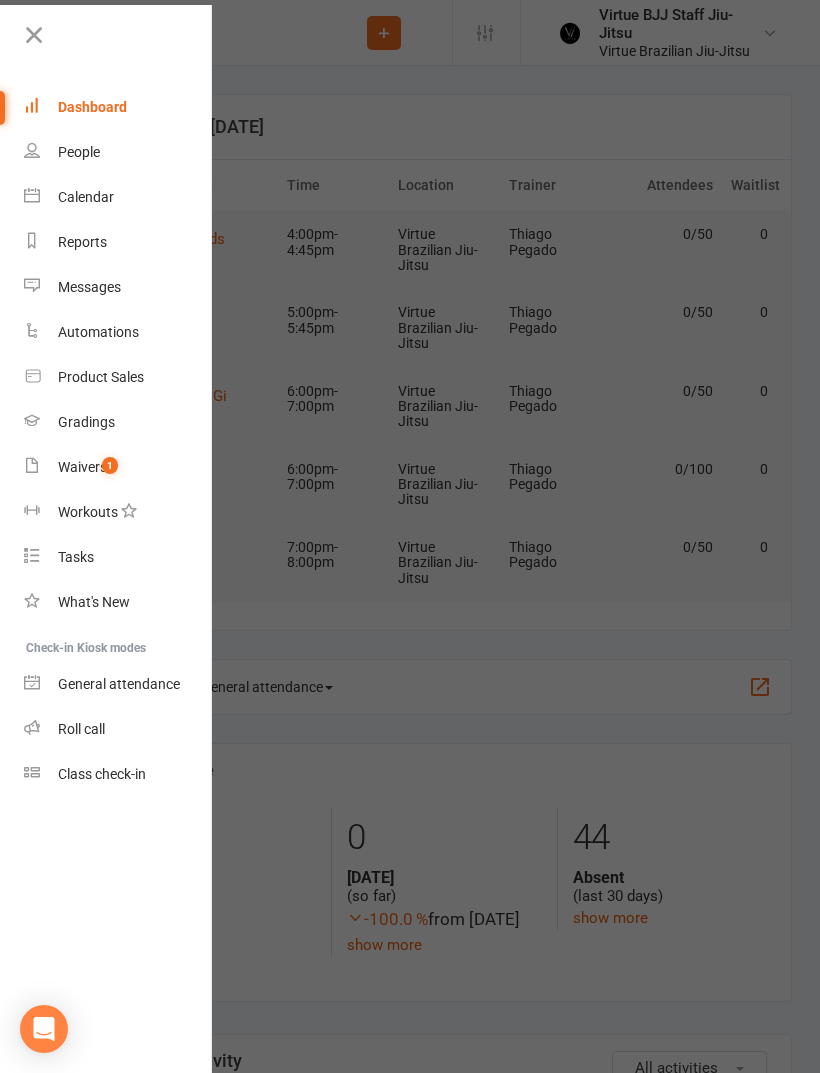 click on "Class check-in" at bounding box center (102, 774) 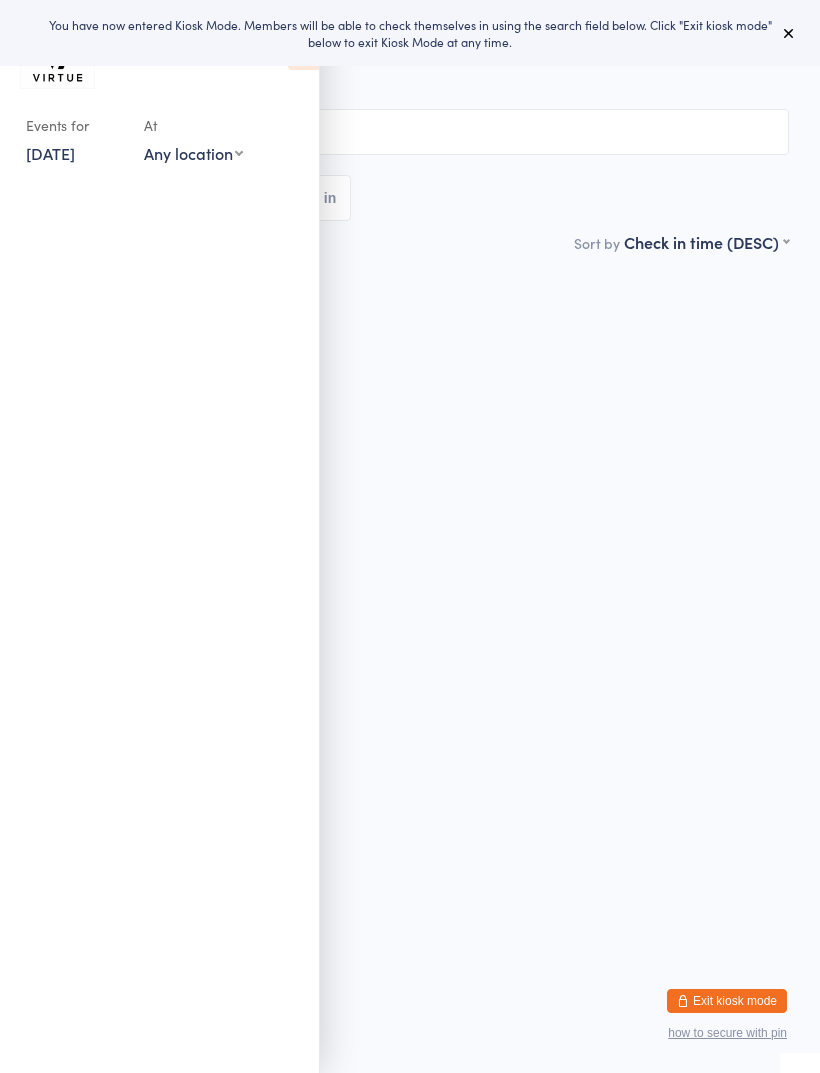 scroll, scrollTop: 0, scrollLeft: 0, axis: both 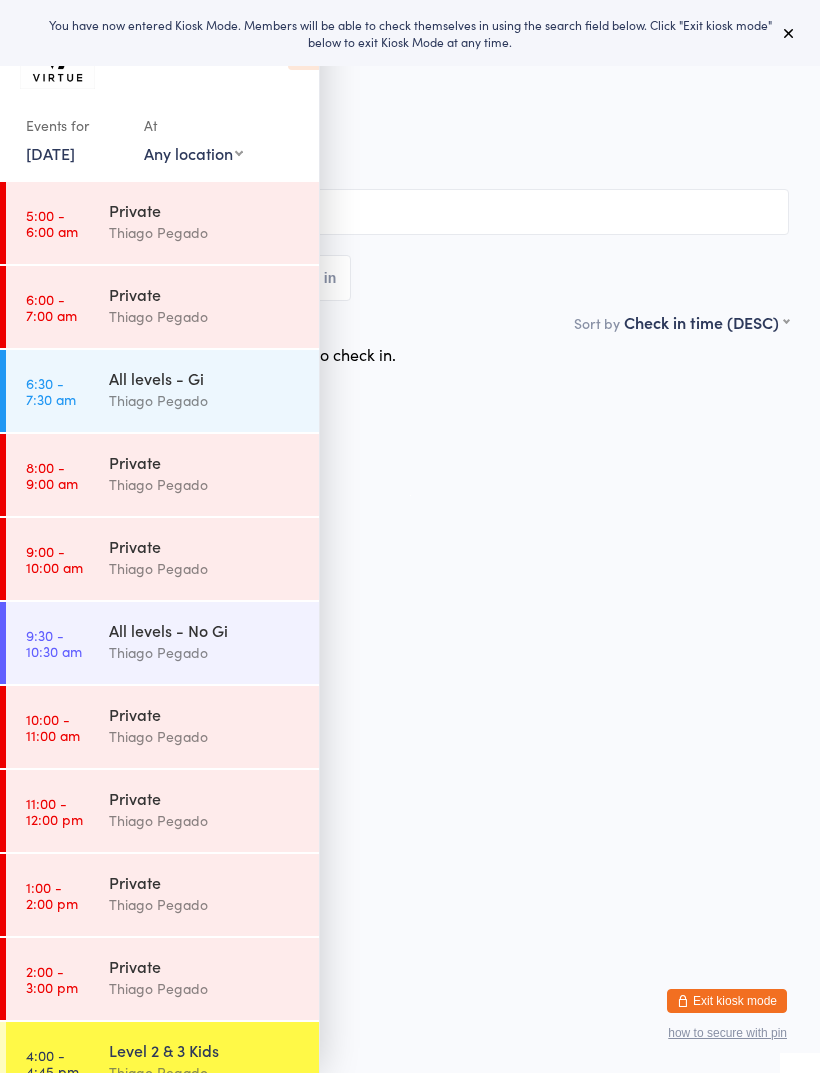 click on "You have now entered Kiosk Mode. Members will be able to check themselves in using the search field below. Click "Exit kiosk mode" below to exit Kiosk Mode at any time." at bounding box center (410, 33) 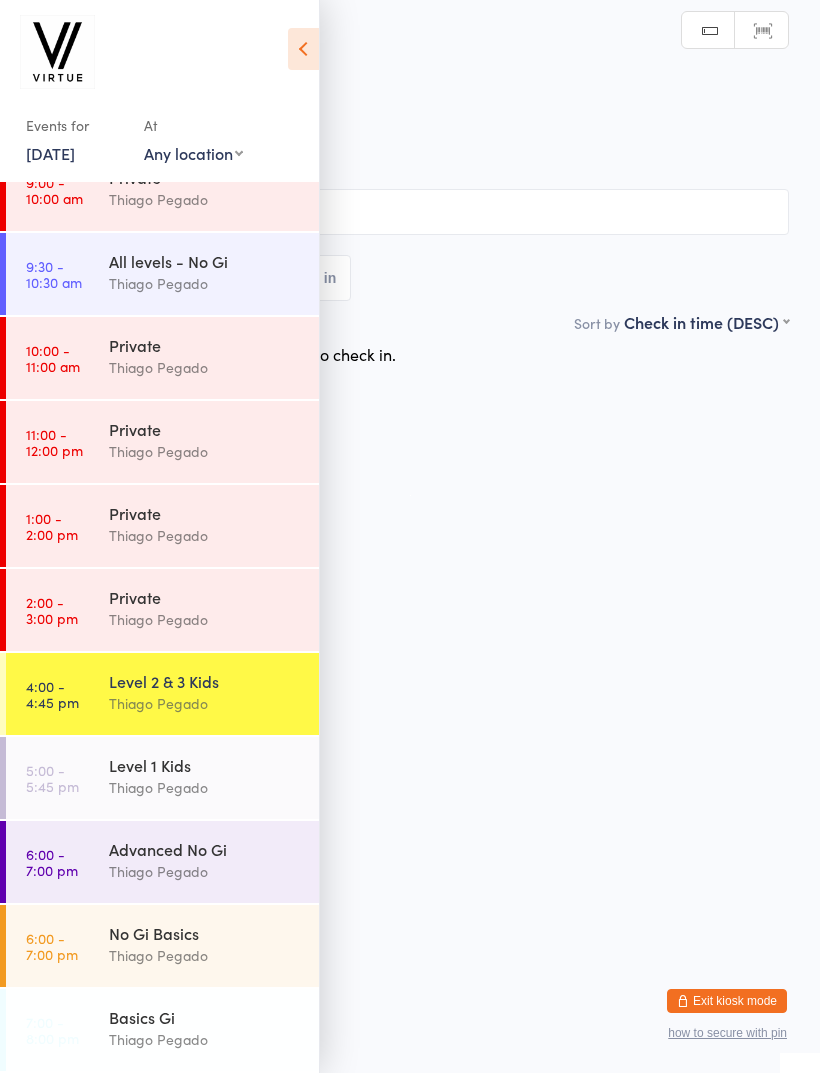 scroll, scrollTop: 369, scrollLeft: 0, axis: vertical 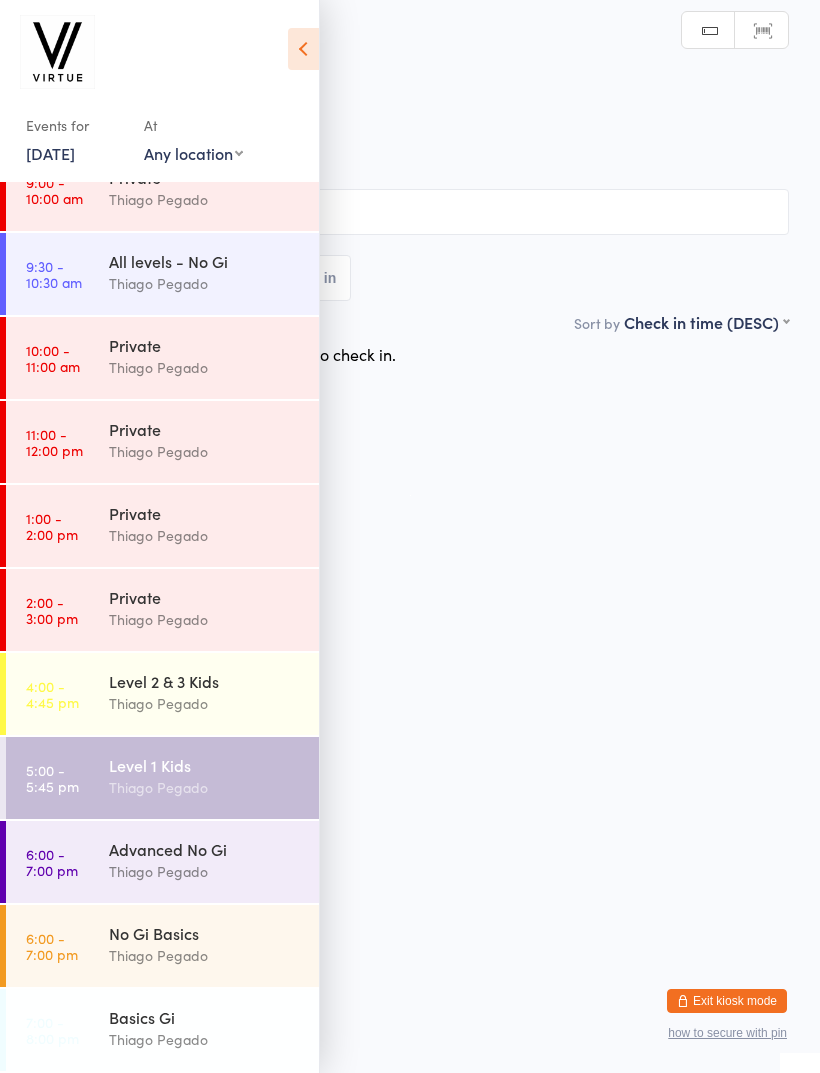 click at bounding box center [303, 49] 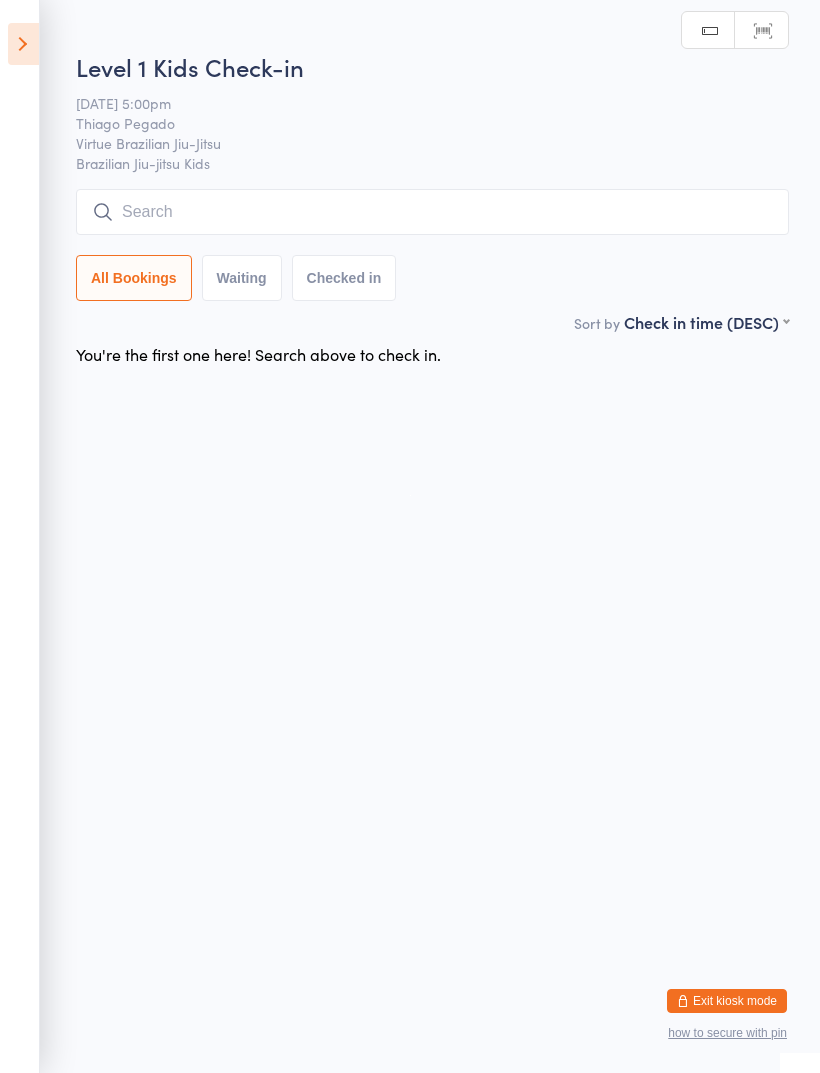 click at bounding box center (23, 44) 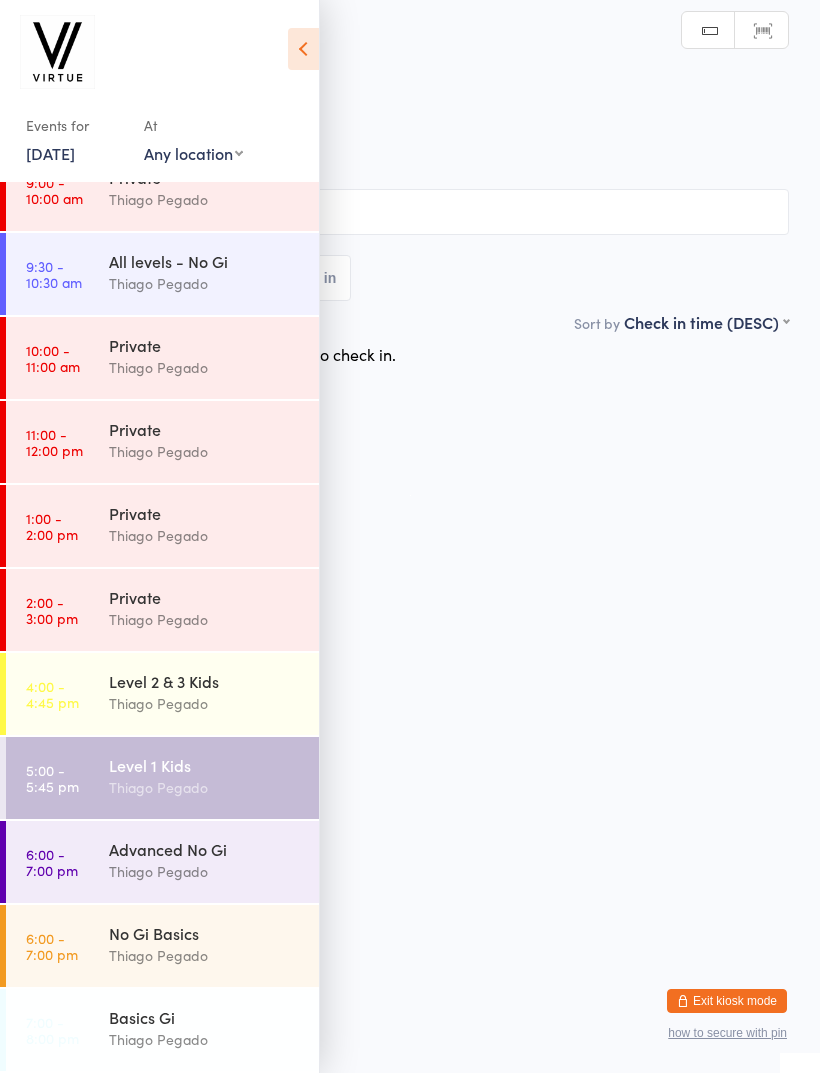 click on "4:00 - 4:45 pm Level 2 & 3 Kids [PERSON_NAME]" at bounding box center [162, 694] 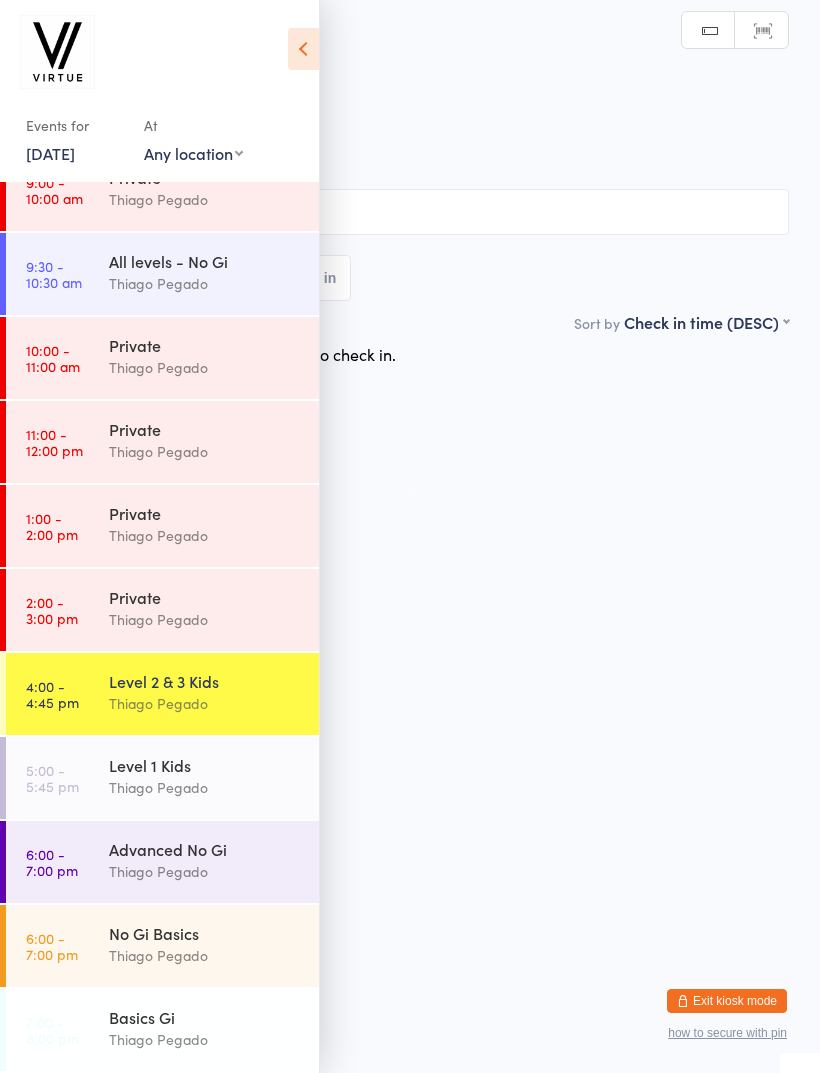 click at bounding box center (303, 49) 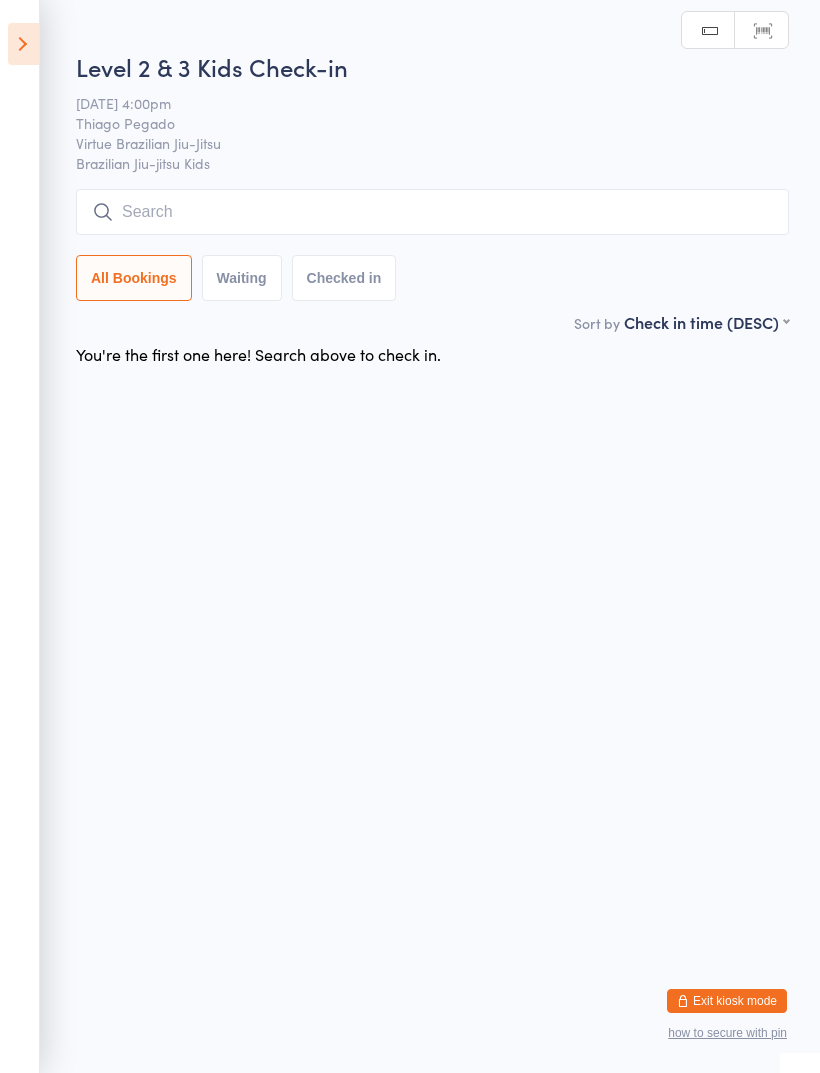 click at bounding box center [432, 212] 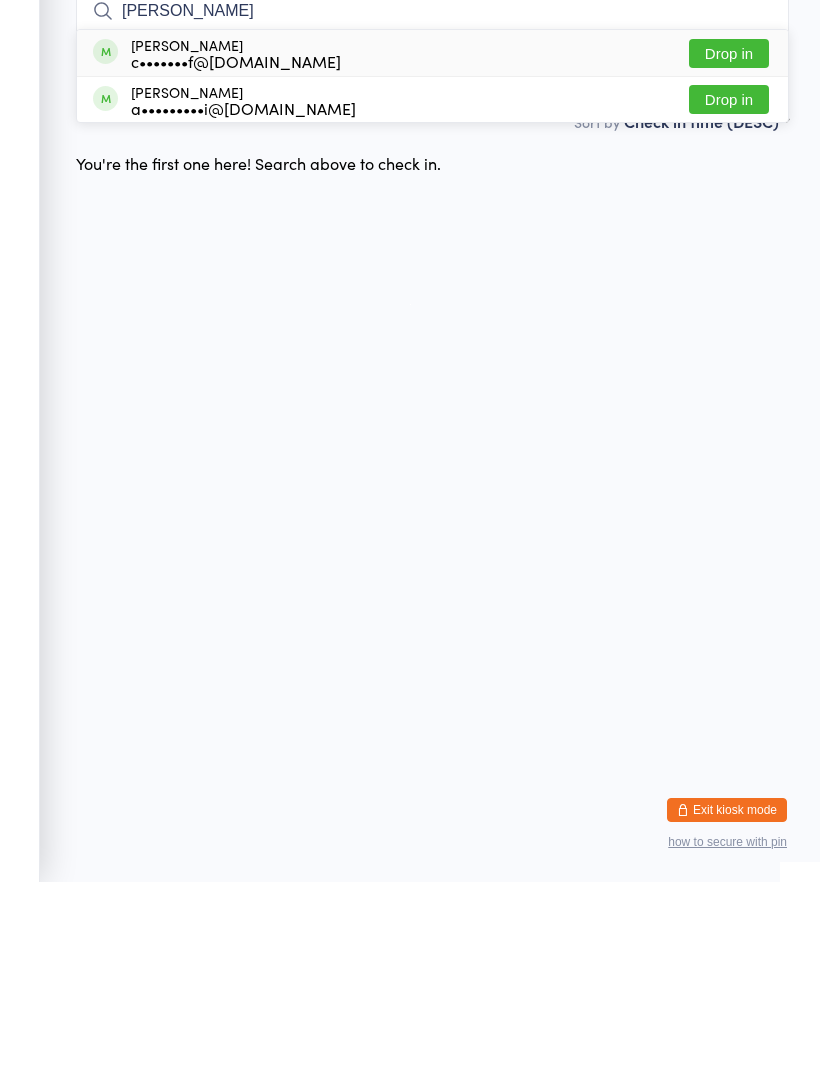 type on "[PERSON_NAME]" 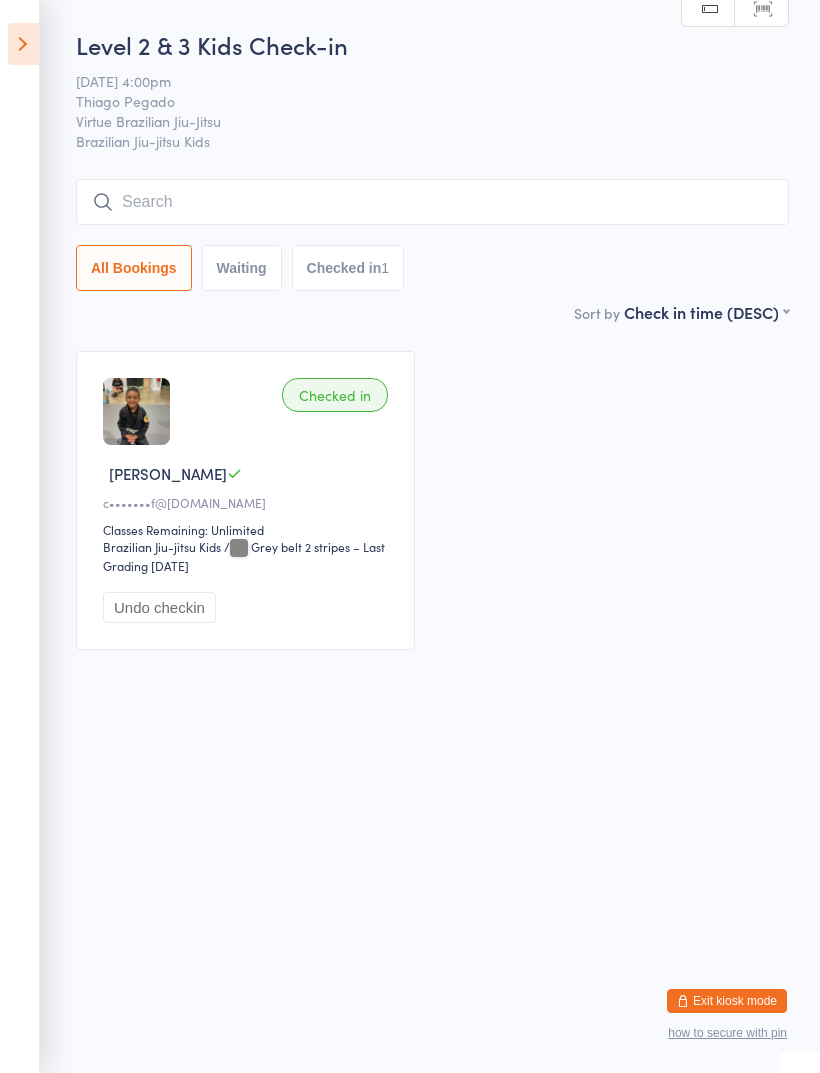 click at bounding box center [432, 202] 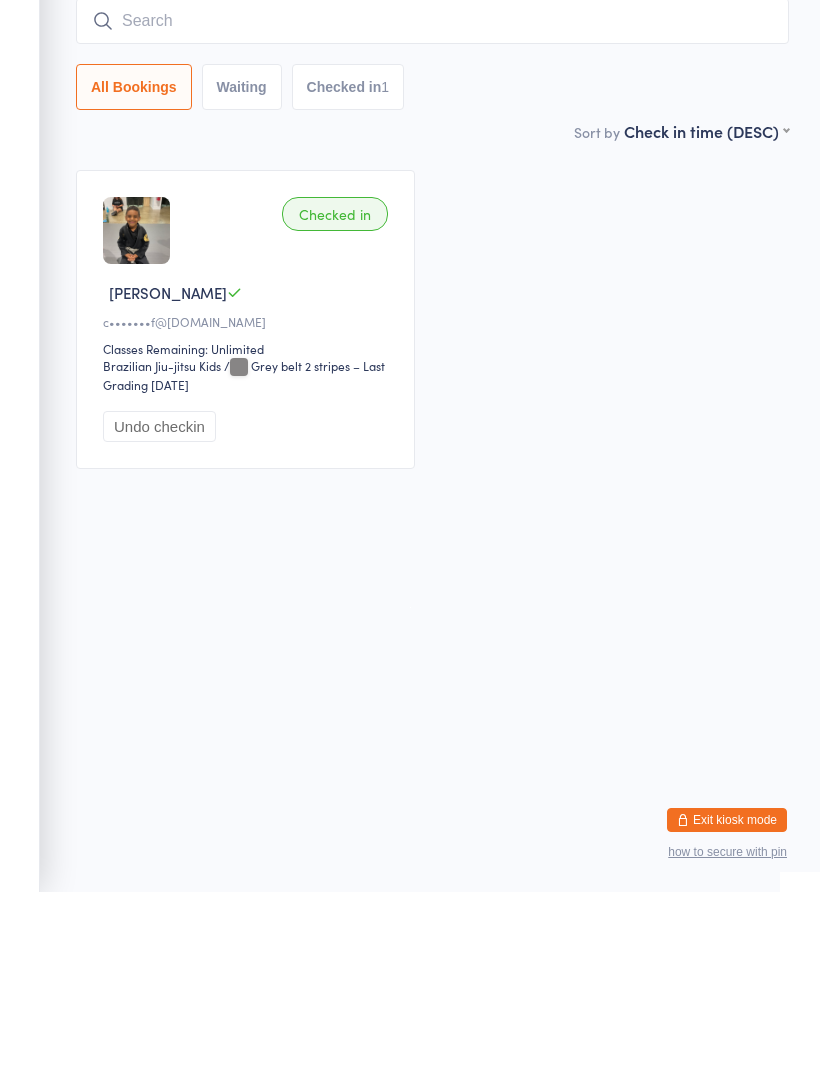 click at bounding box center (432, 202) 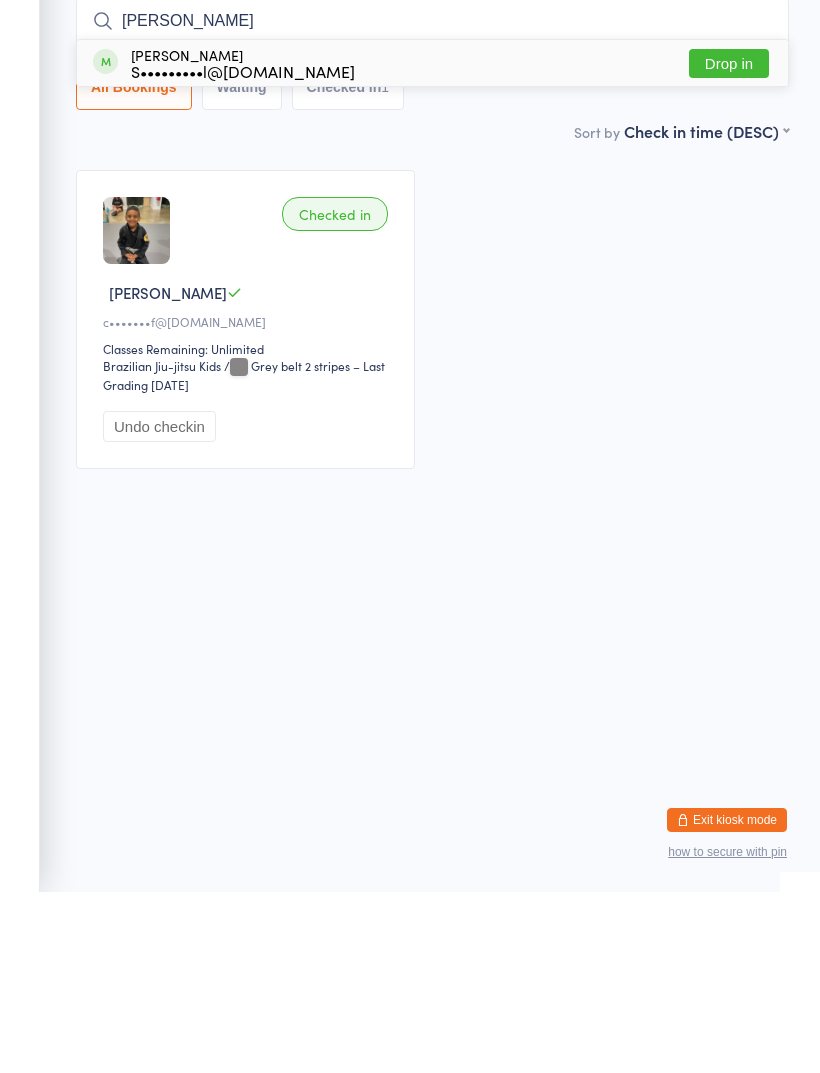 type on "[PERSON_NAME]" 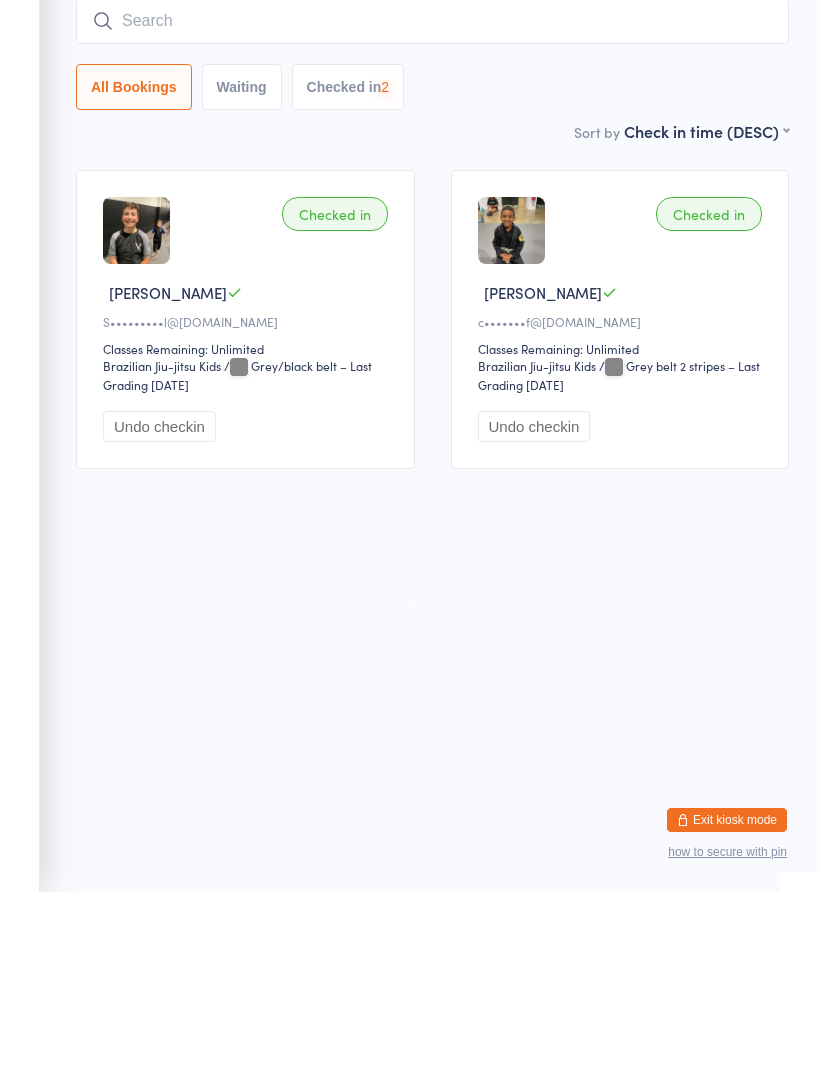 click at bounding box center [432, 202] 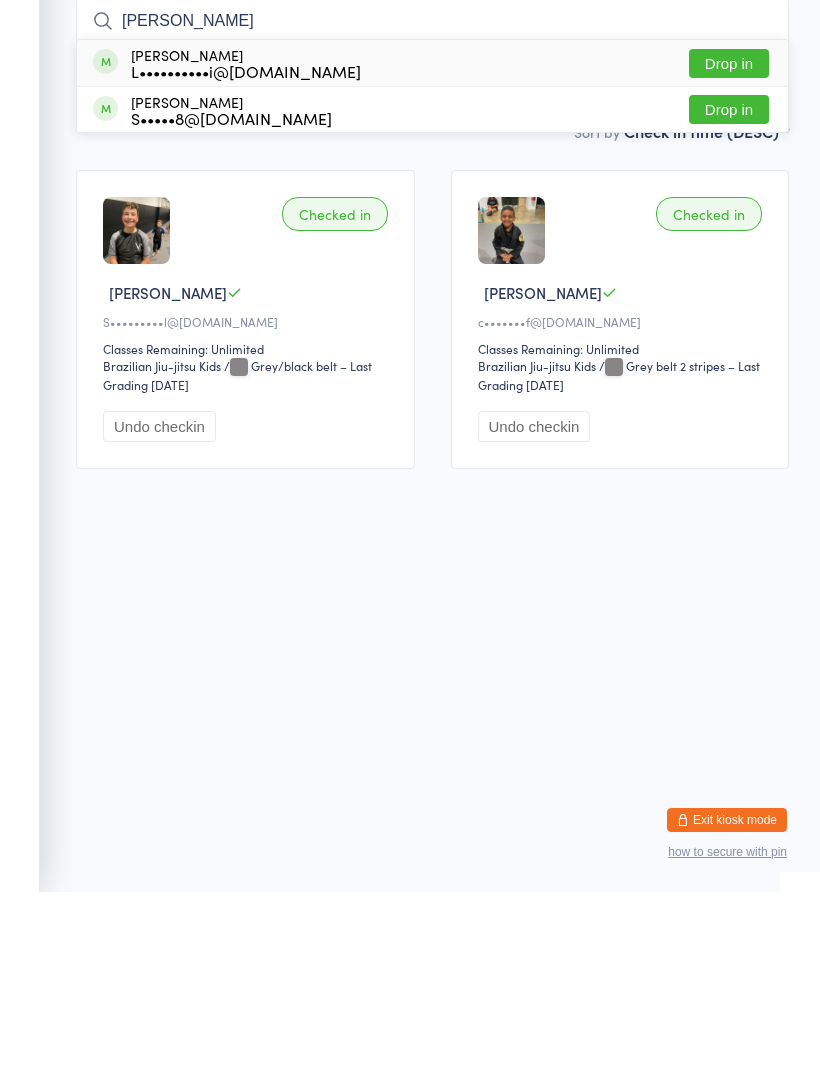 type on "[PERSON_NAME]" 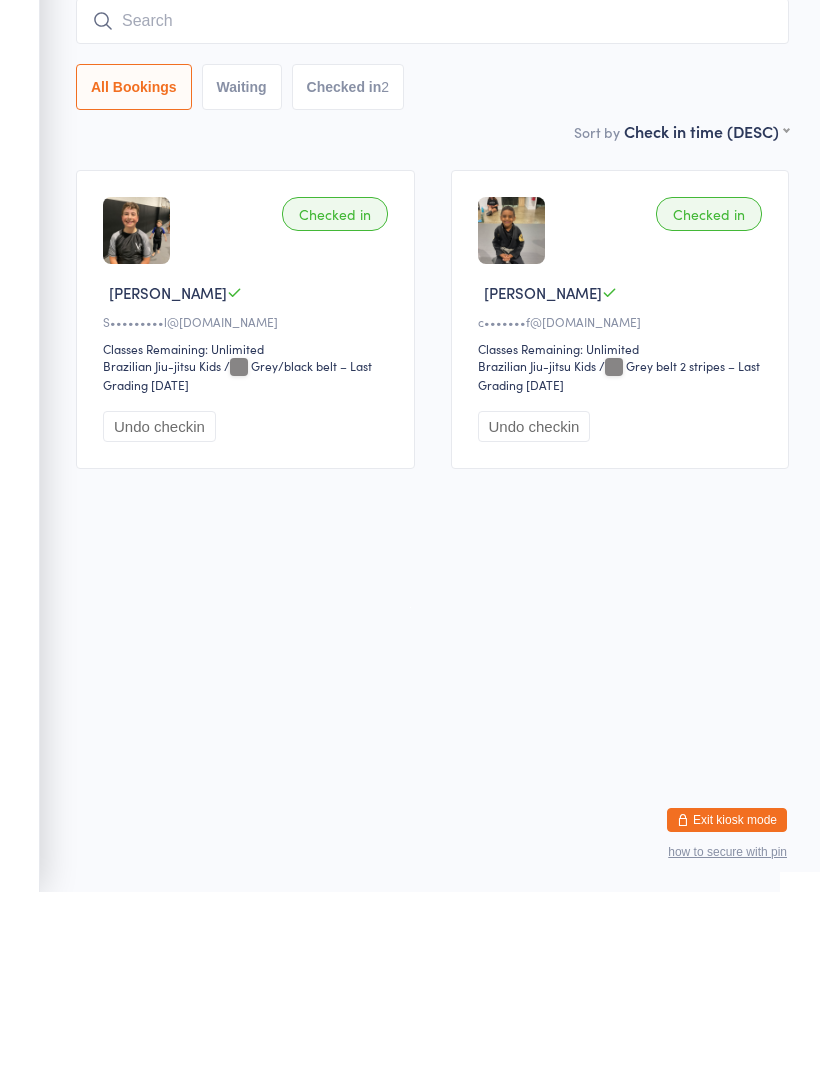 click at bounding box center (432, 202) 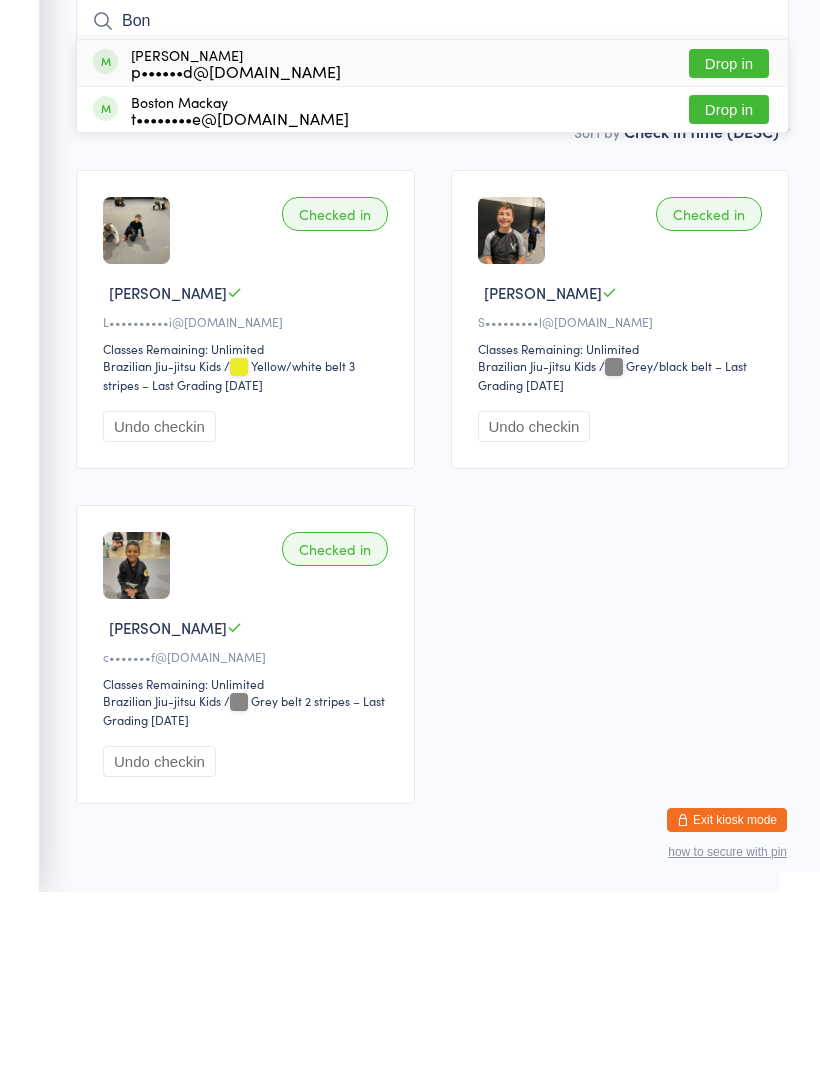 type on "Bon" 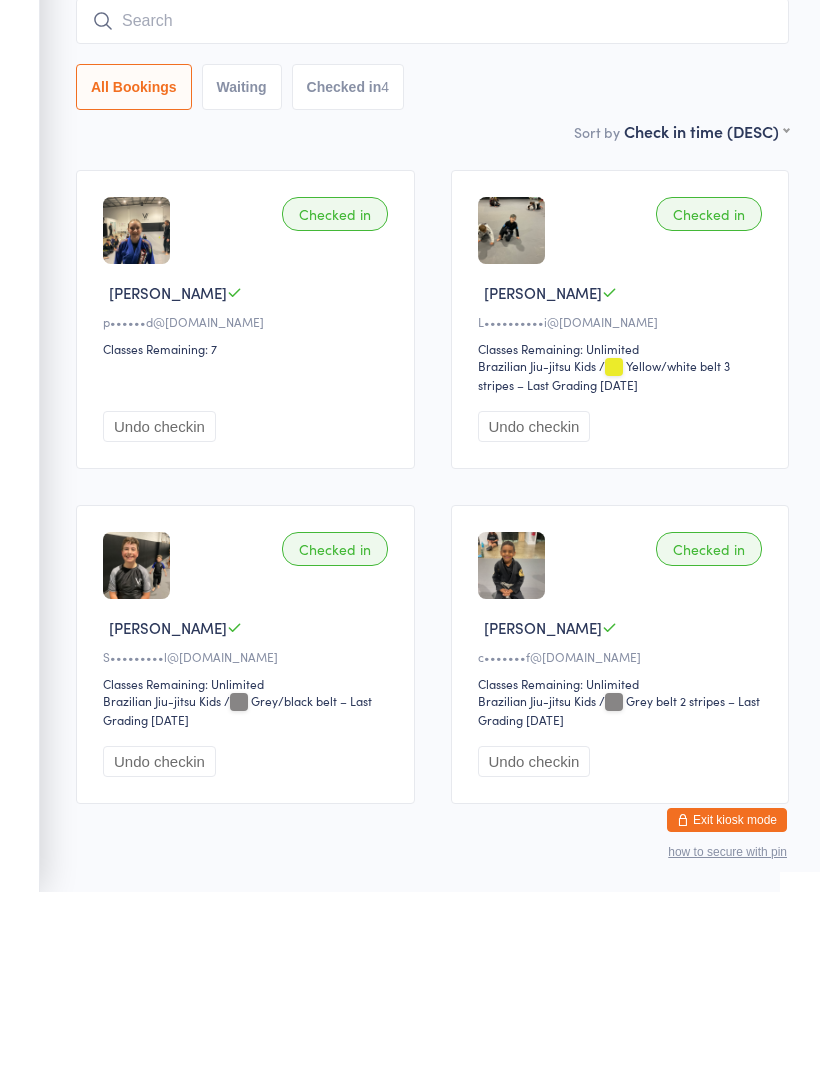 click at bounding box center (432, 202) 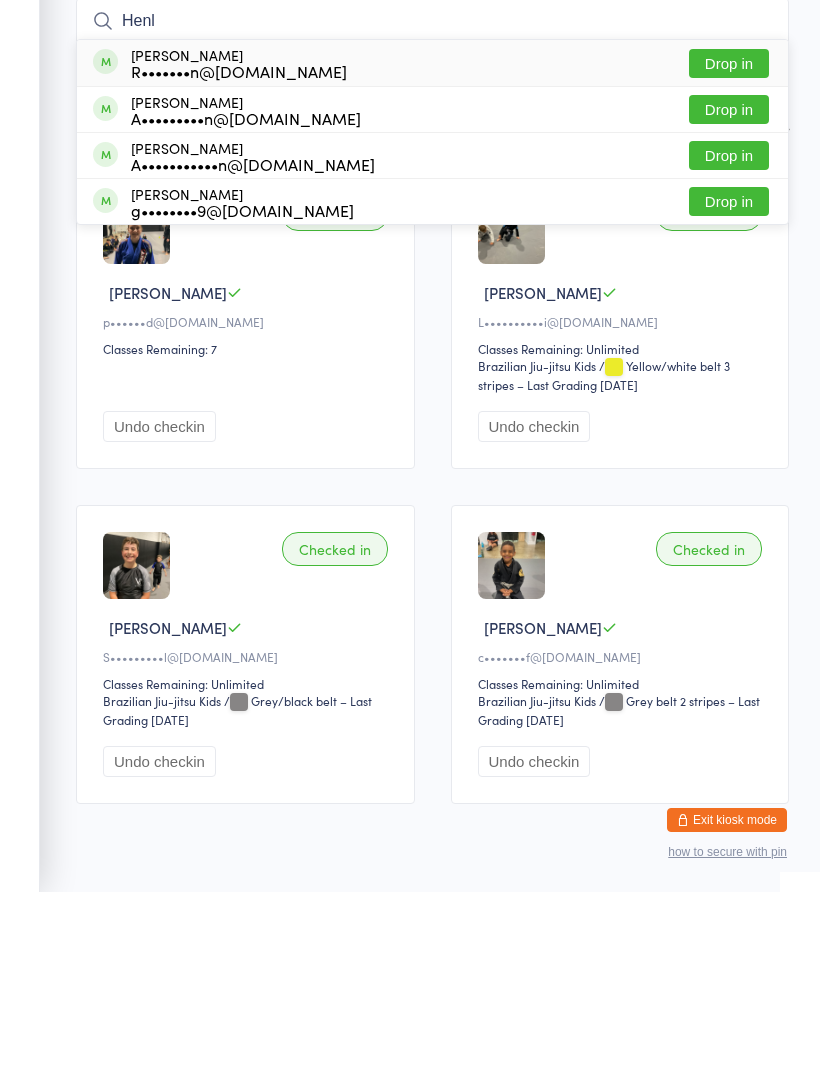 type on "Henl" 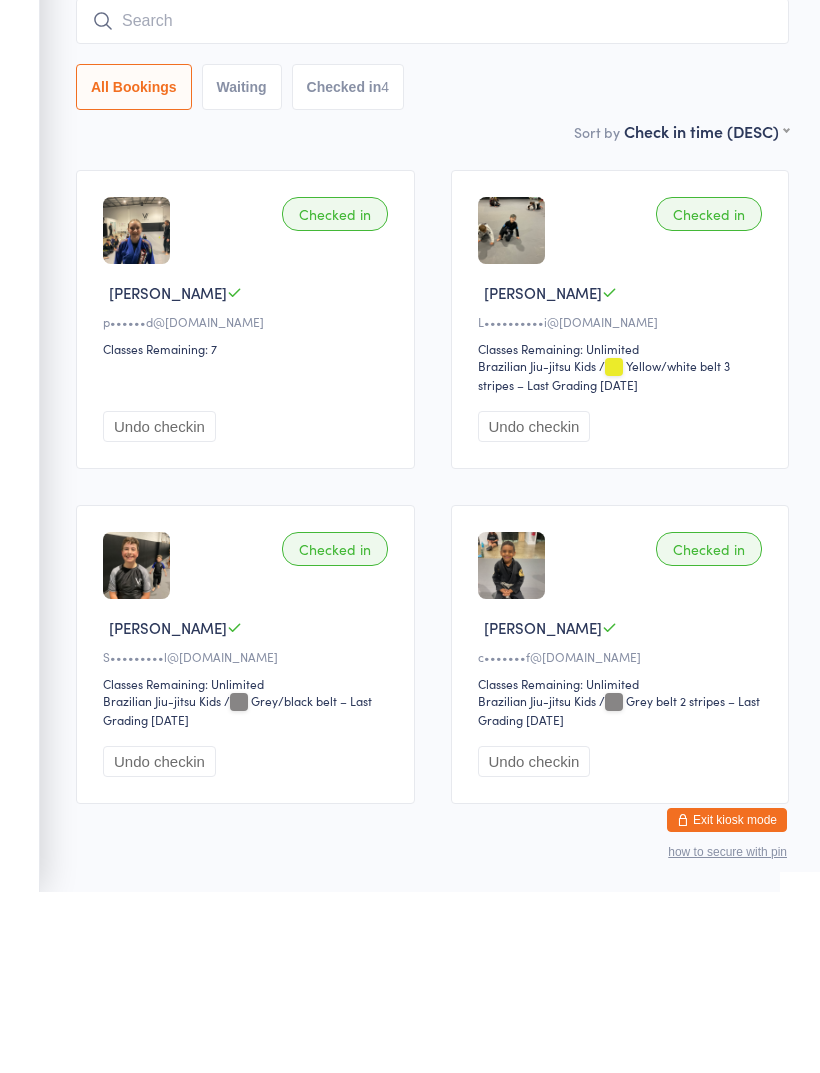 click at bounding box center [432, 202] 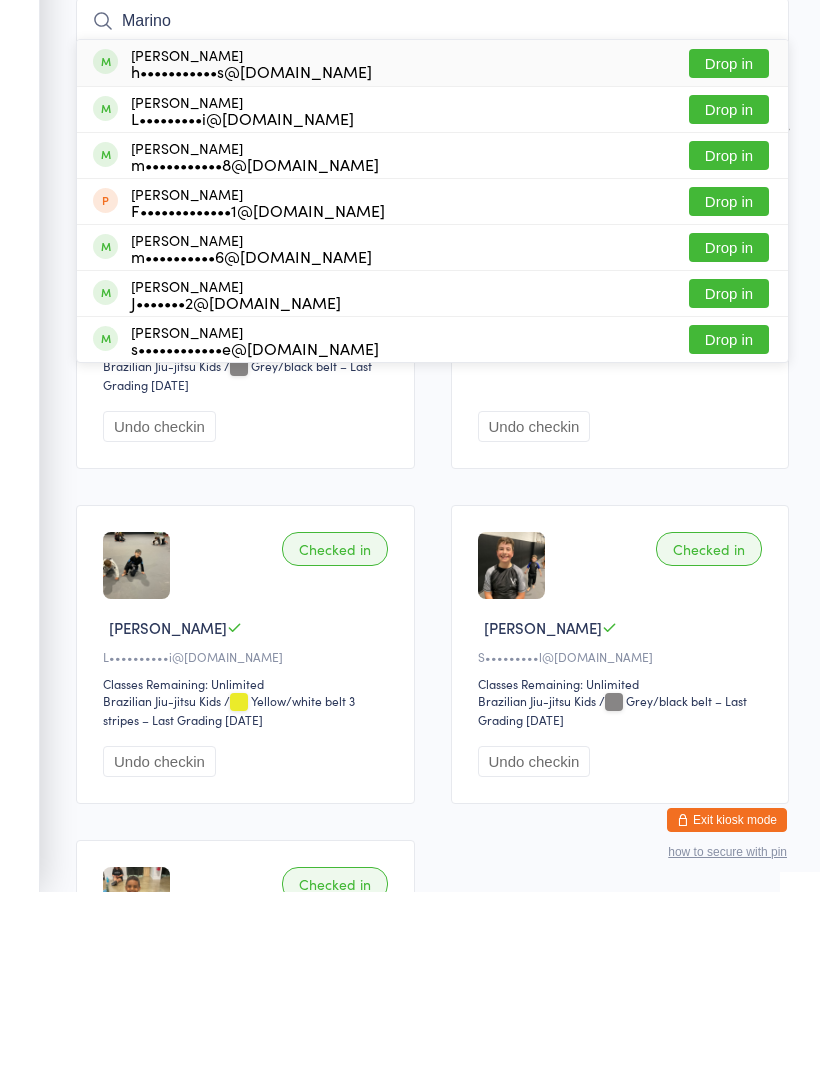 type on "Marino" 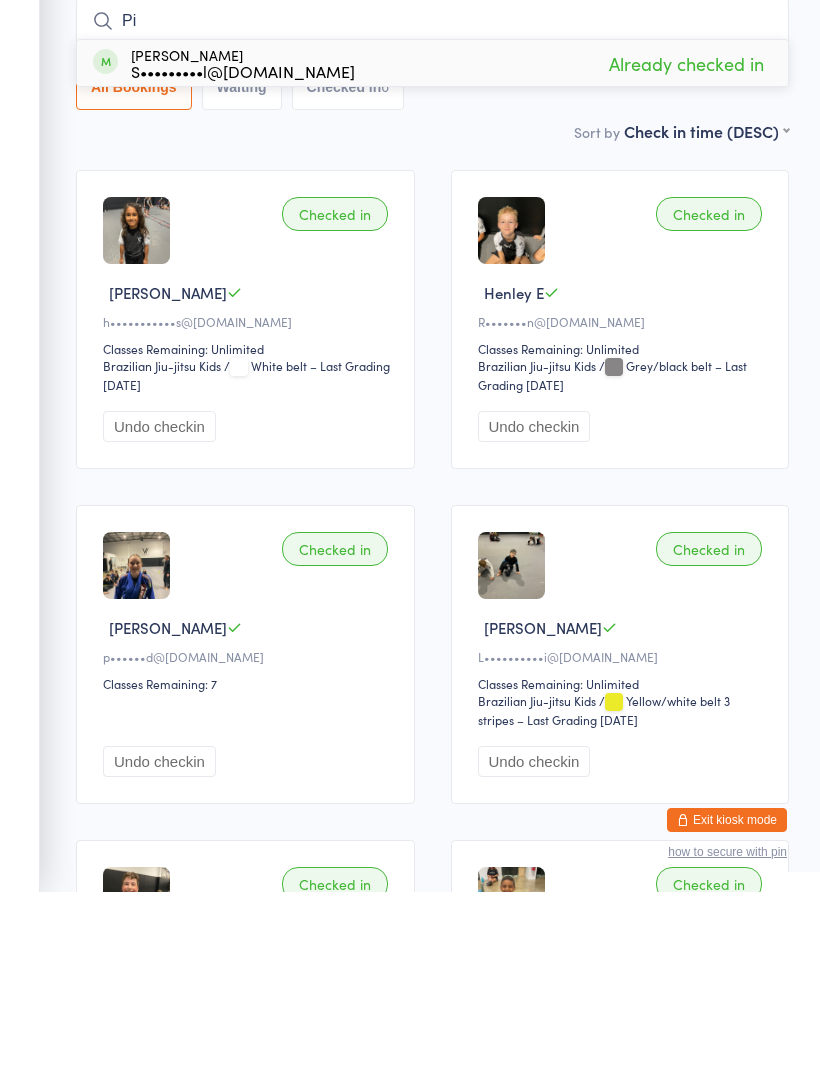 type on "P" 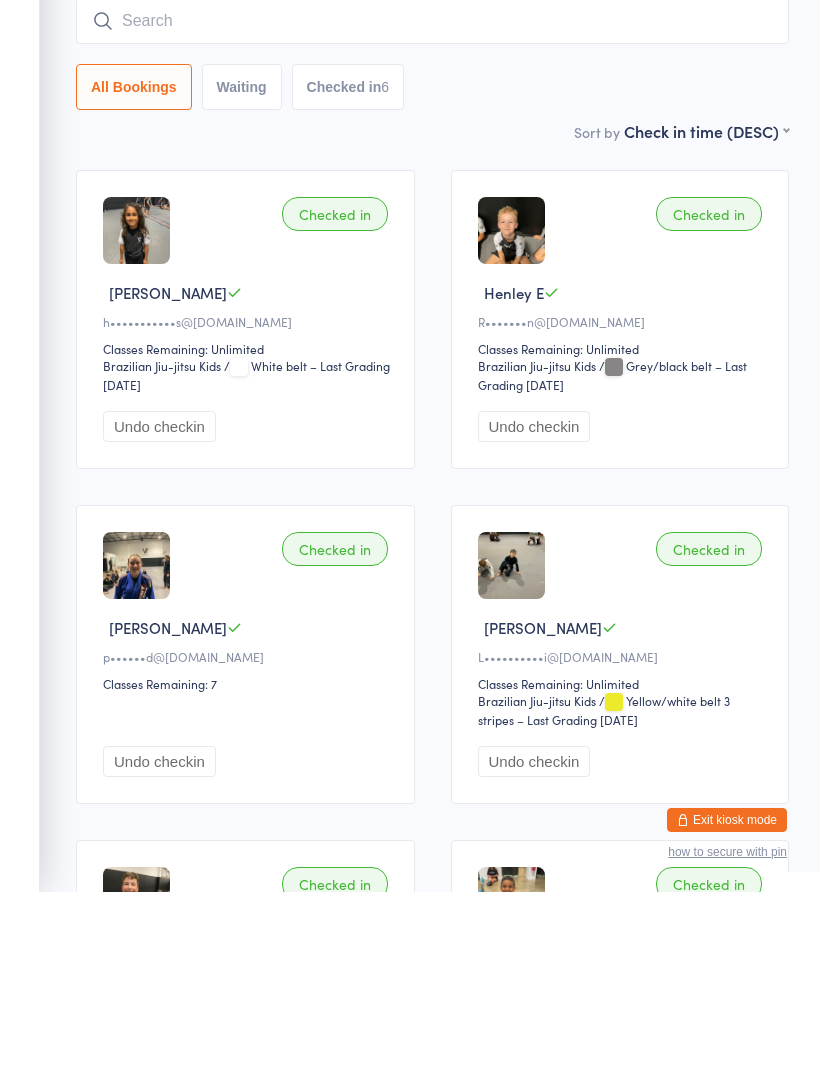 click at bounding box center (432, 202) 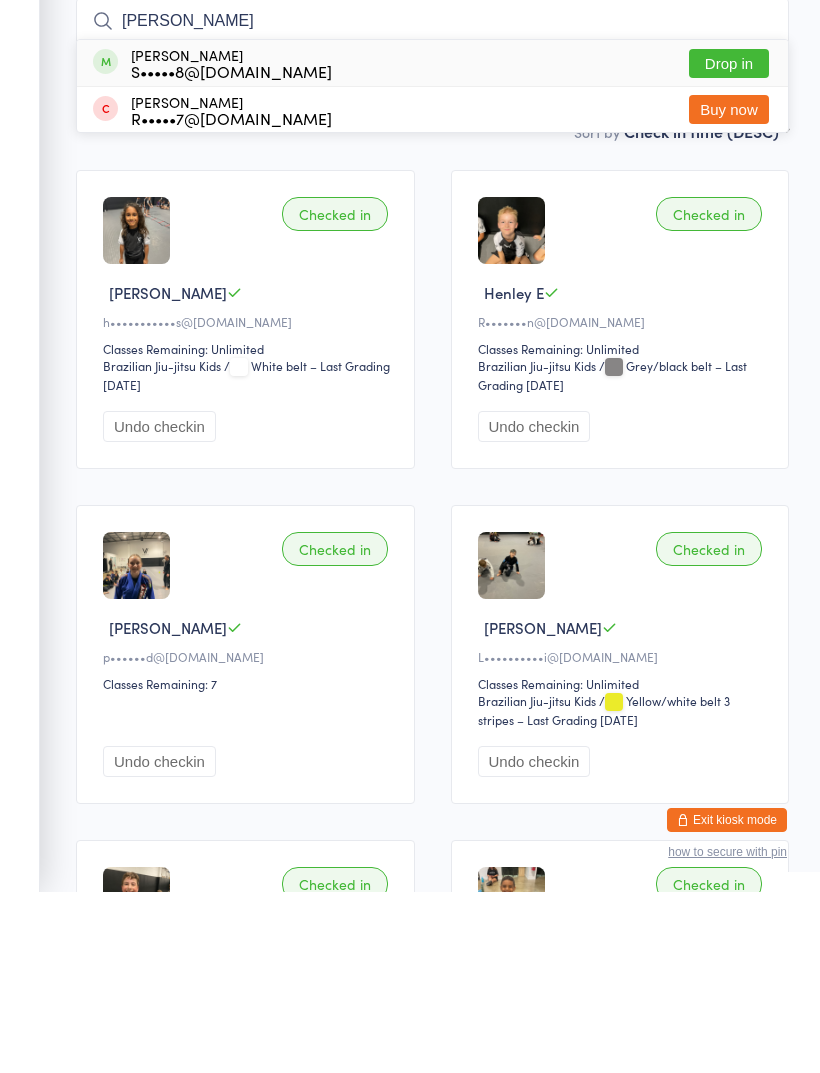 type on "[PERSON_NAME]" 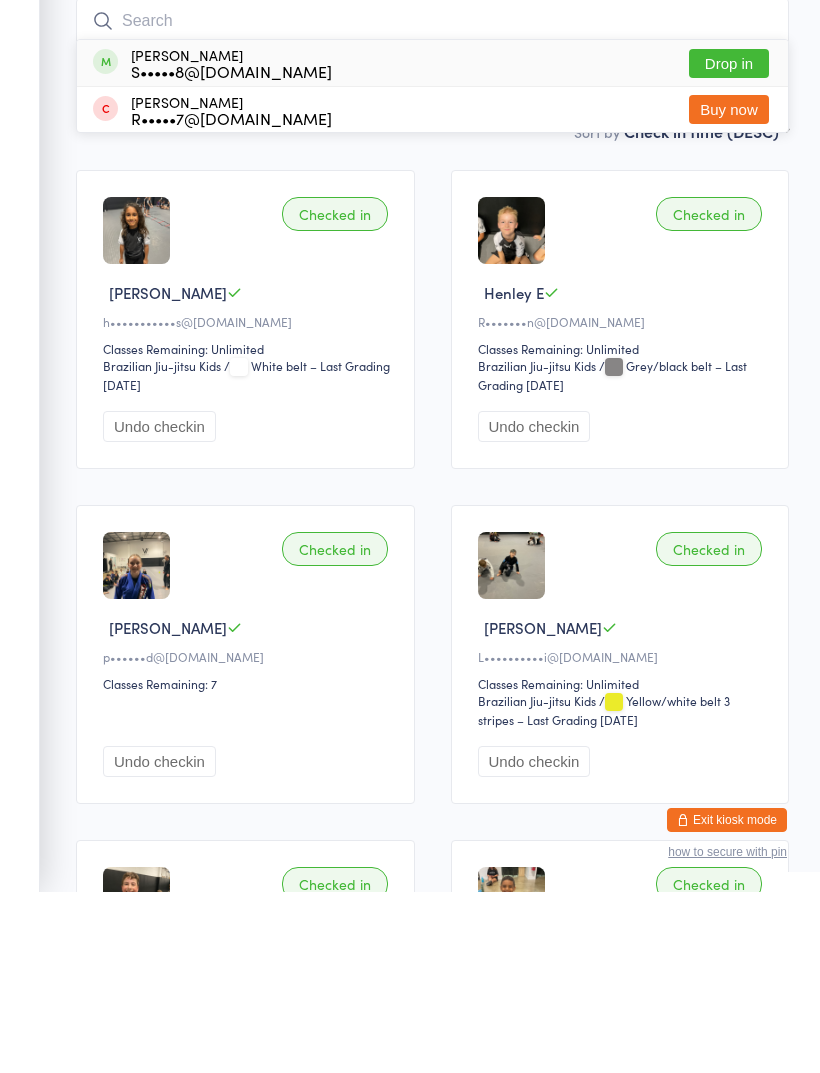 scroll, scrollTop: 181, scrollLeft: 0, axis: vertical 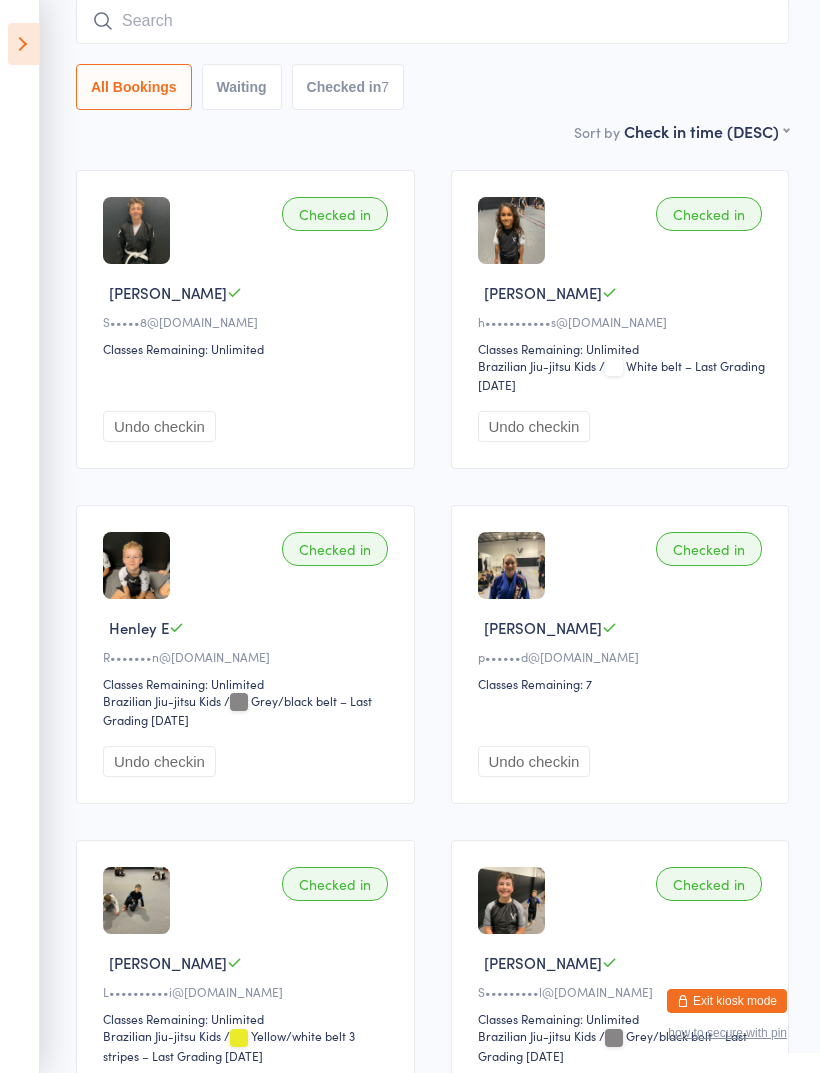click at bounding box center (432, 21) 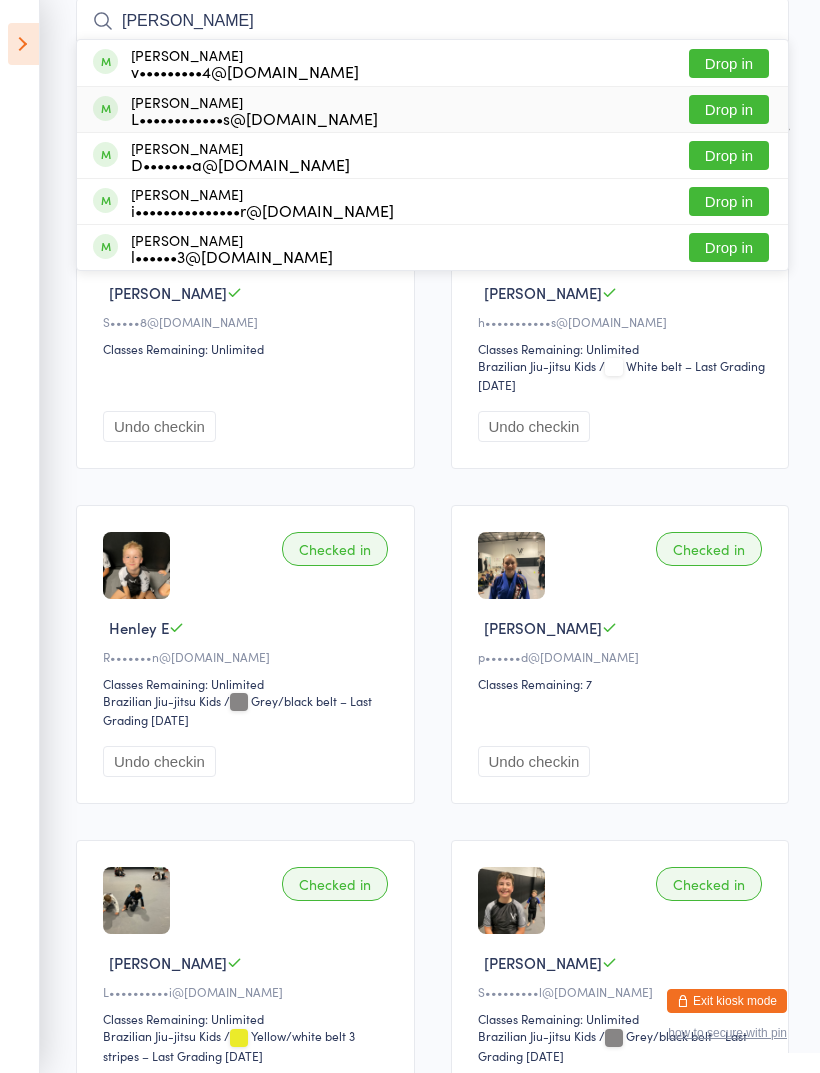 type on "[PERSON_NAME]" 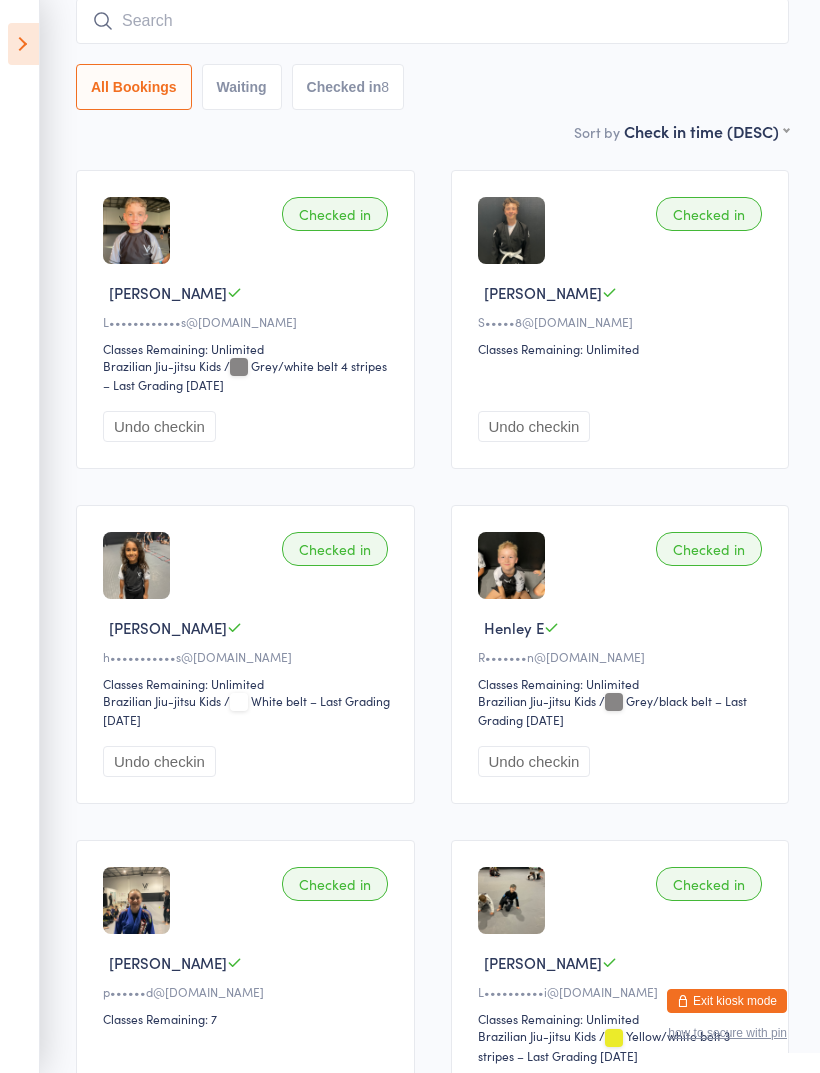 click at bounding box center (432, 21) 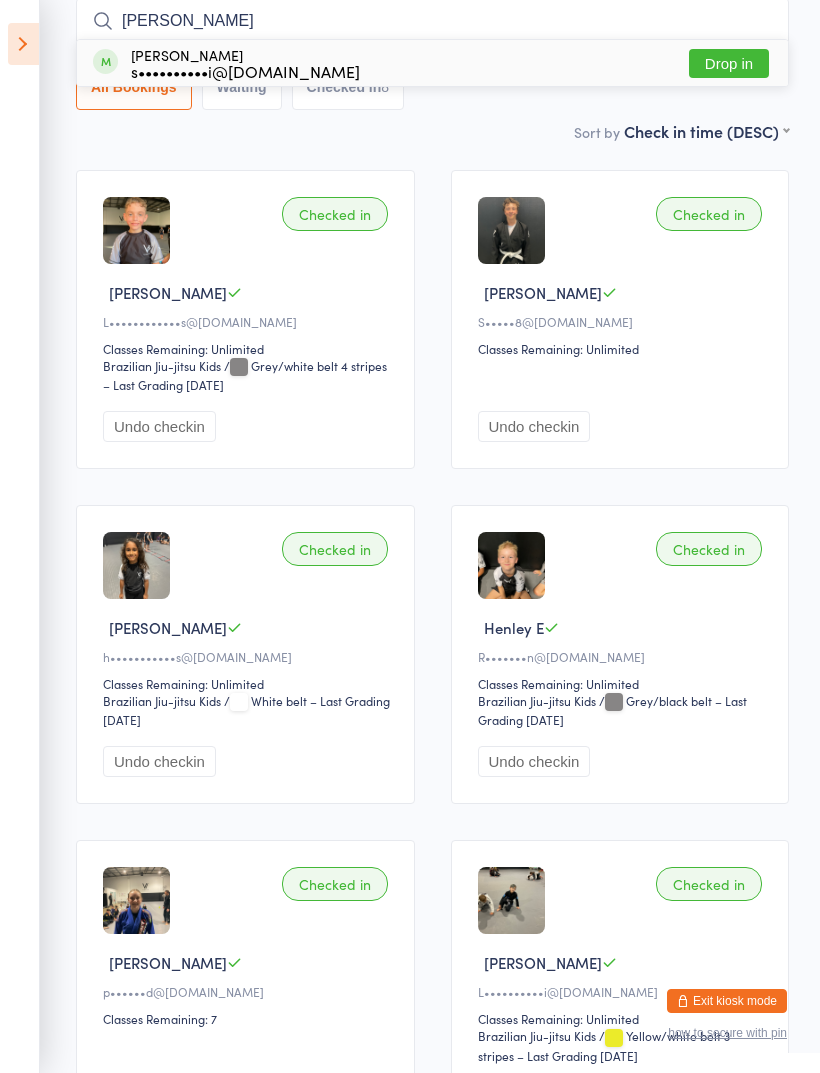type on "[PERSON_NAME]" 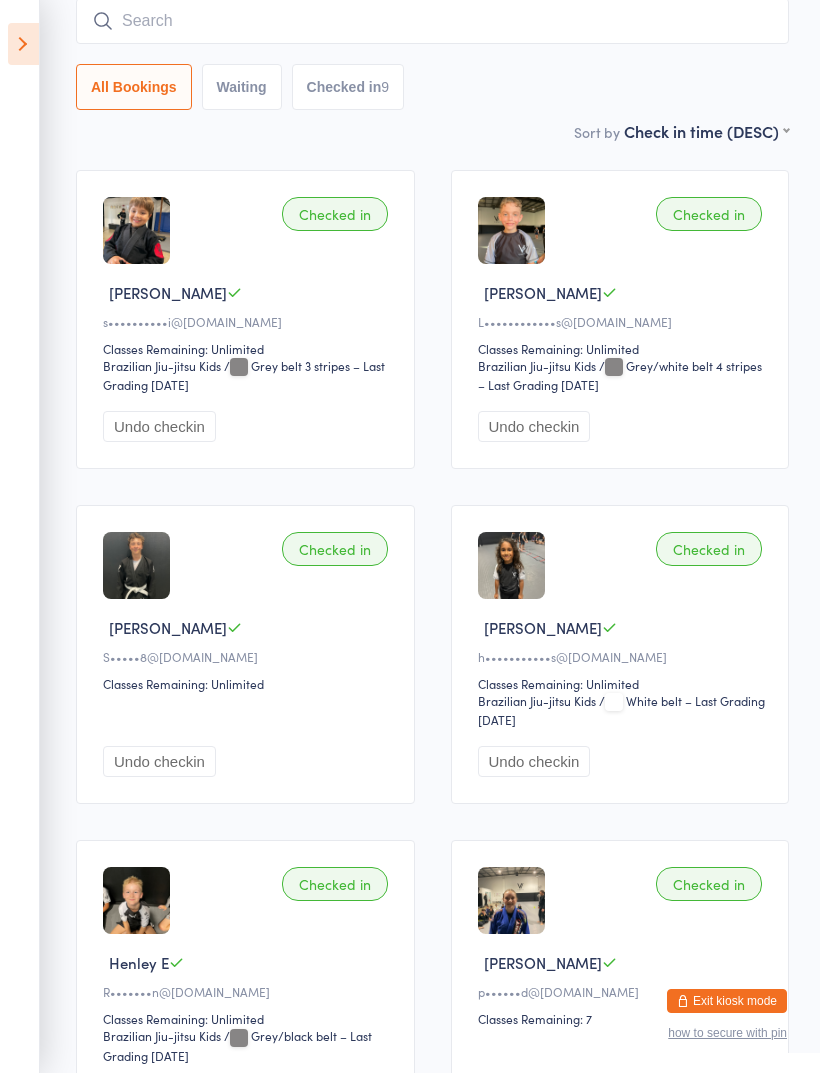 click at bounding box center [432, 21] 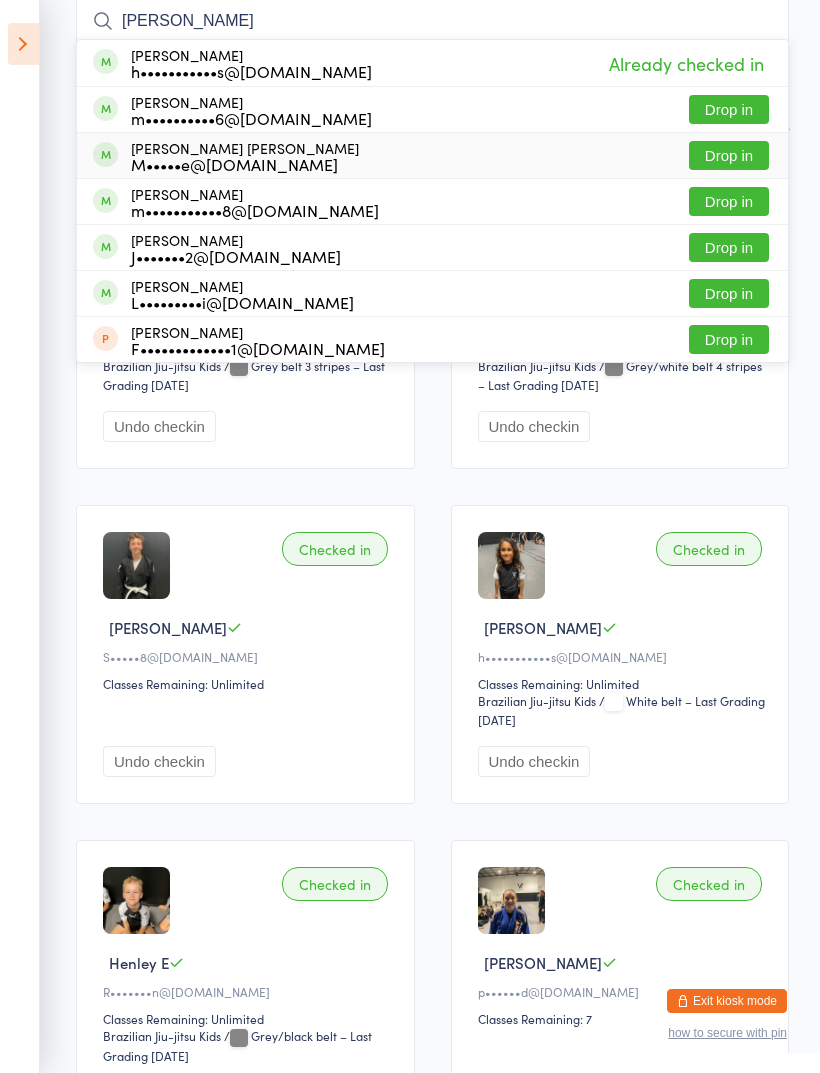 type on "[PERSON_NAME]" 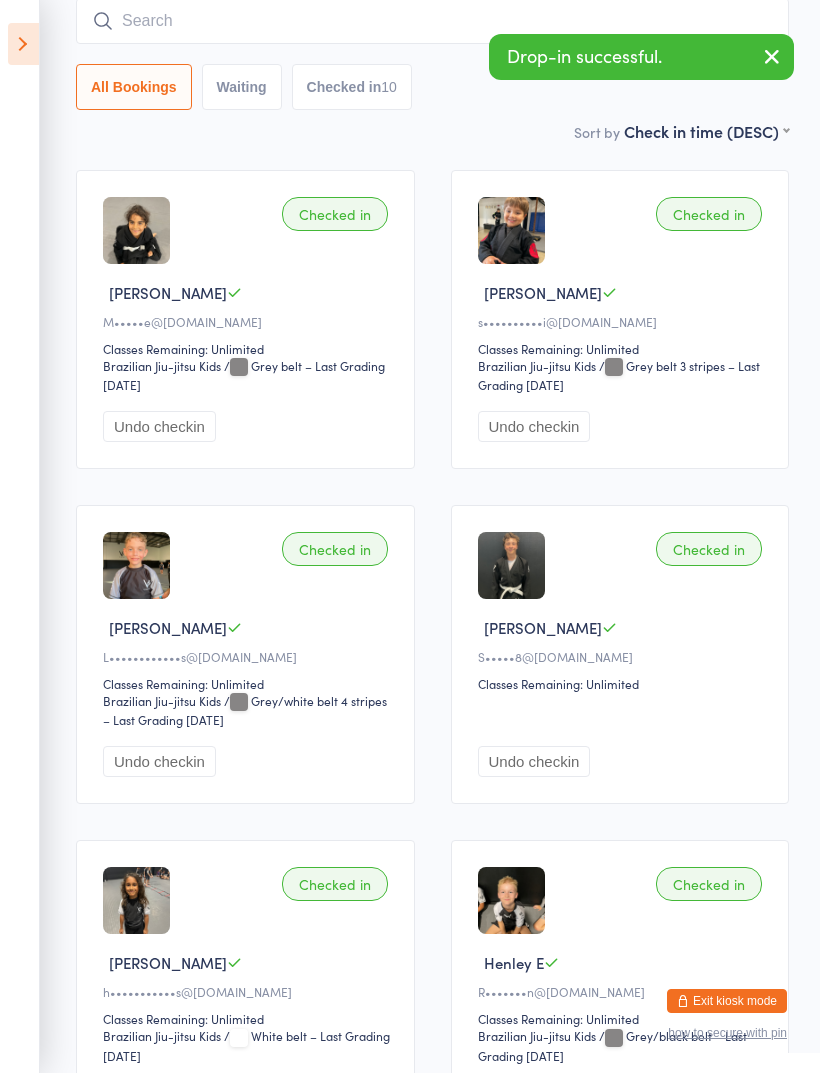 click at bounding box center (432, 21) 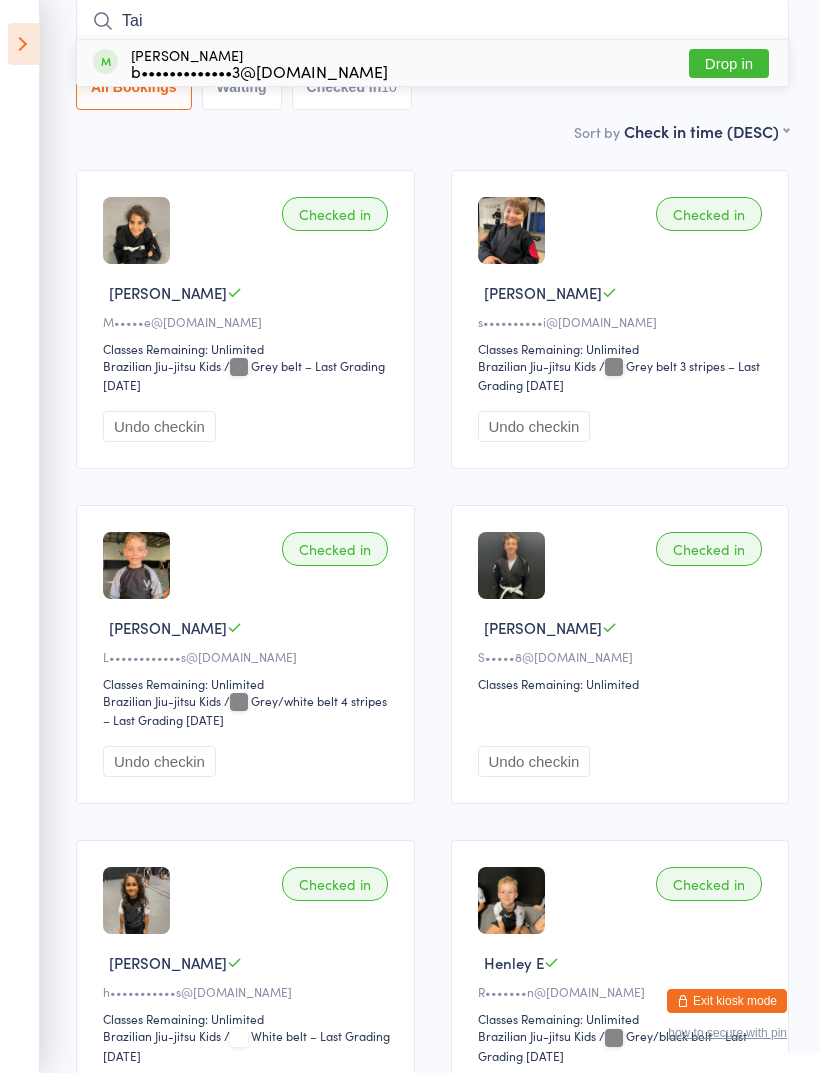 type on "Tai" 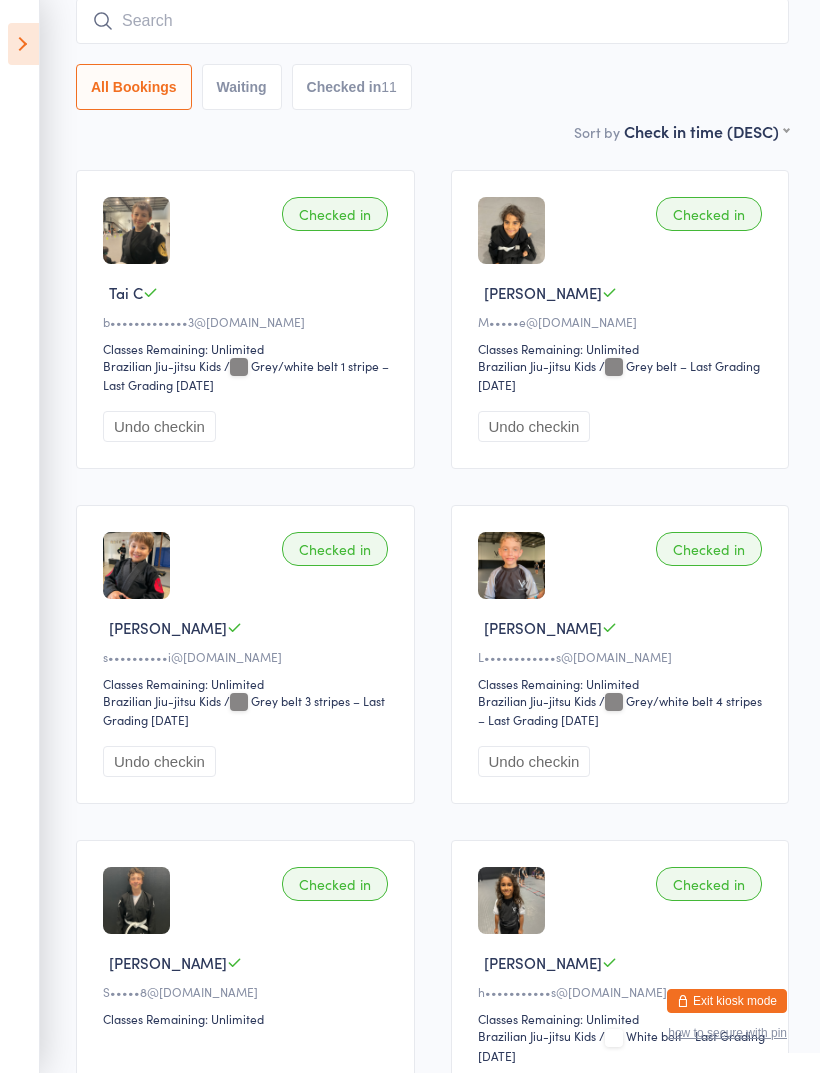 click at bounding box center (432, 21) 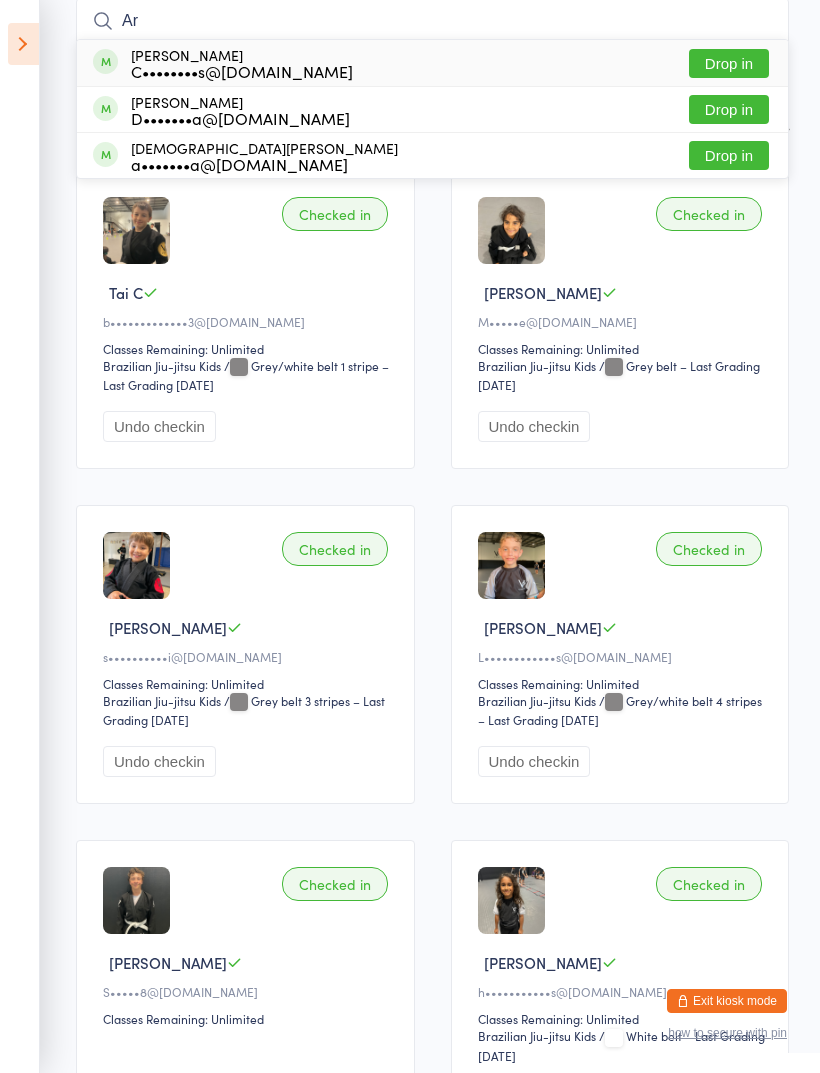 type on "A" 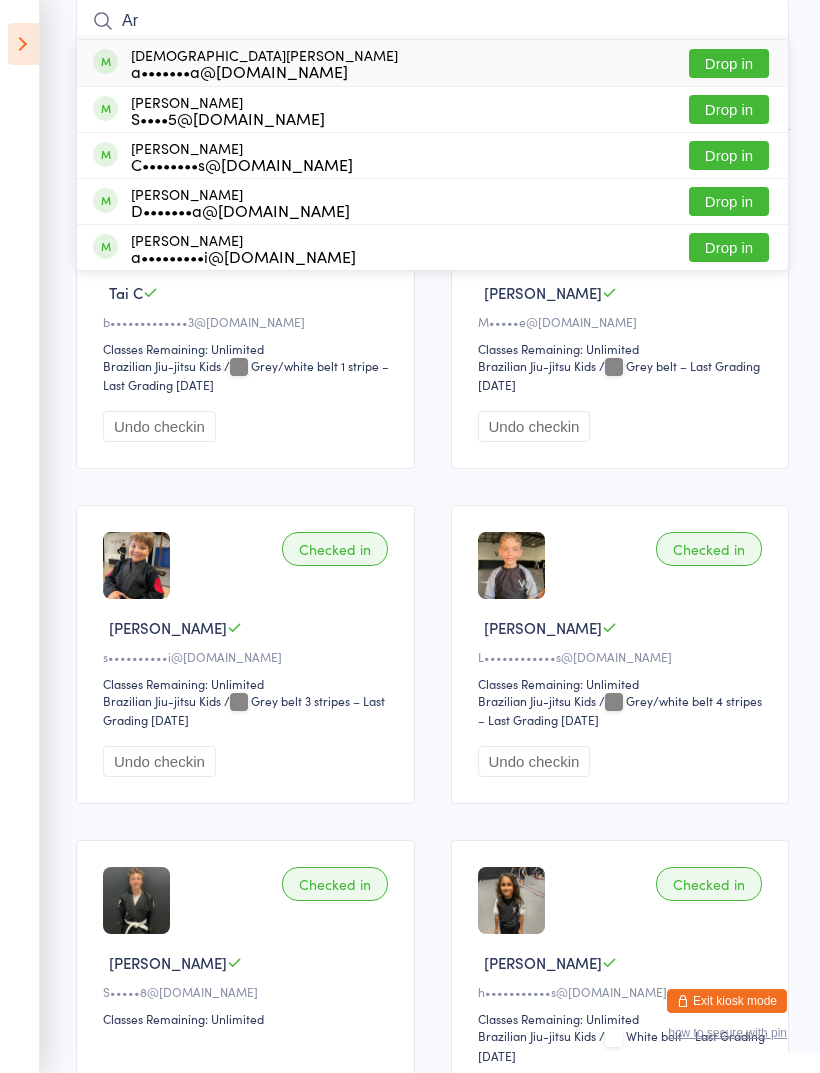 type on "A" 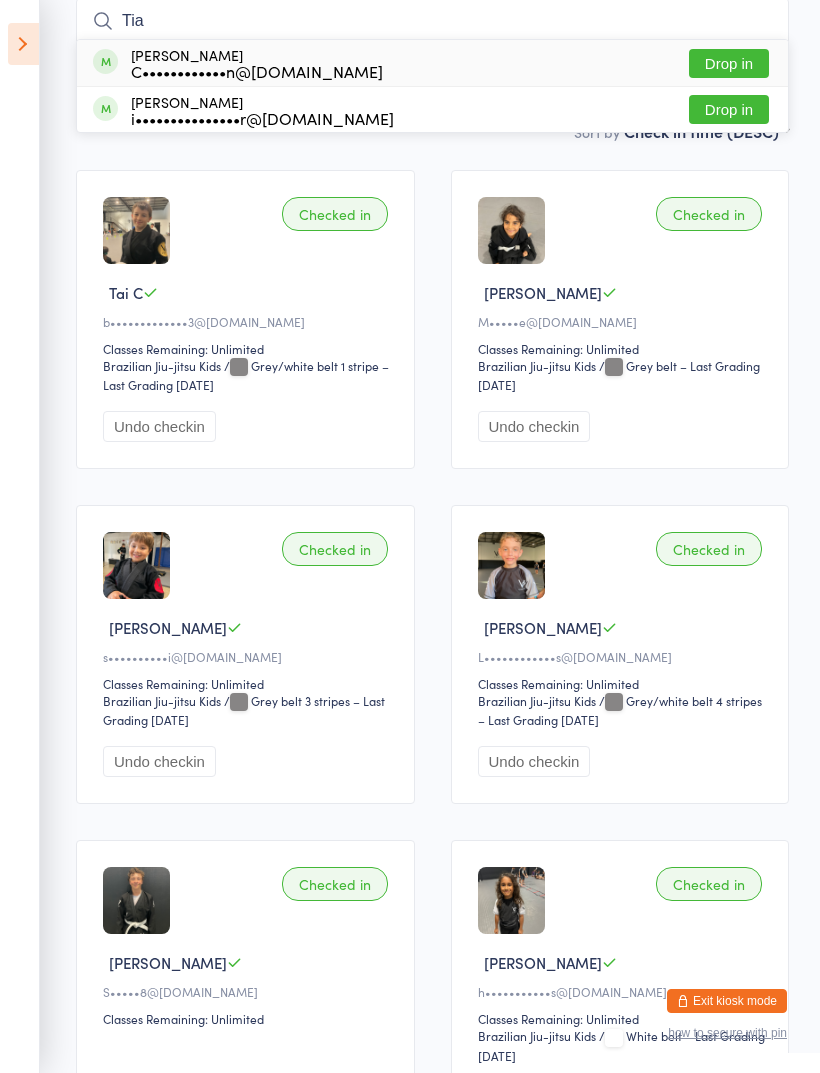 type on "Tia" 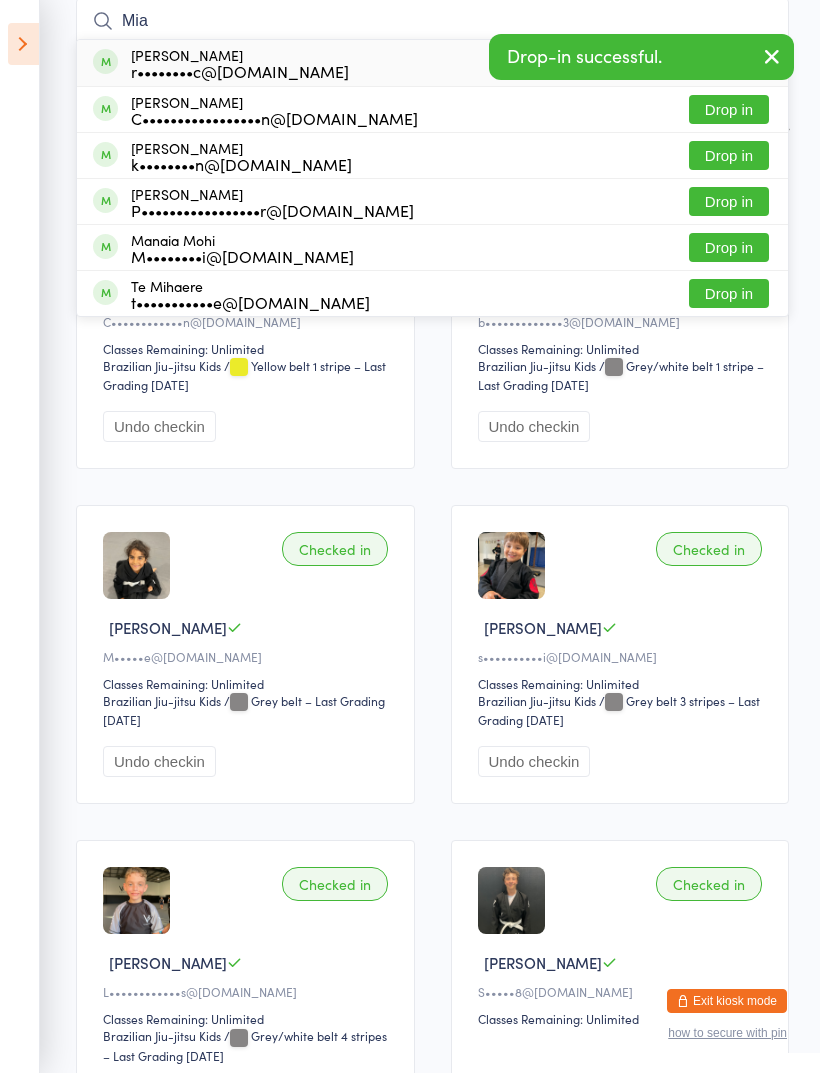 type on "Mia" 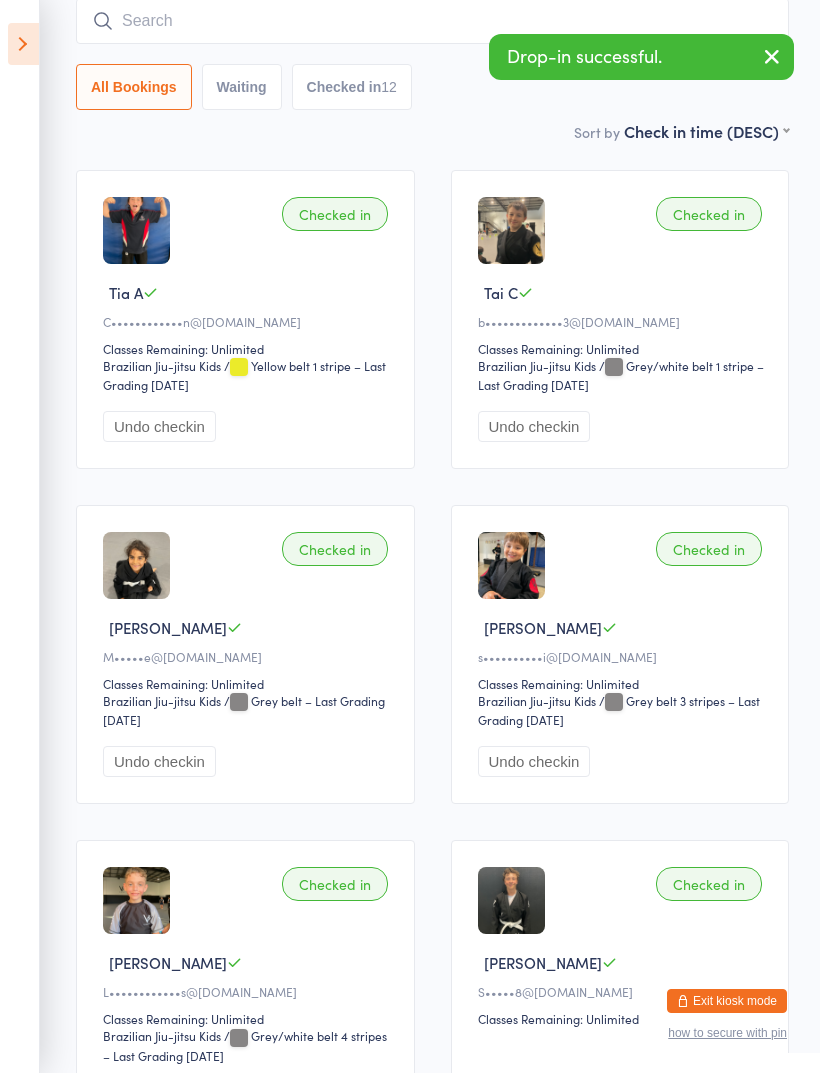 click at bounding box center [432, 21] 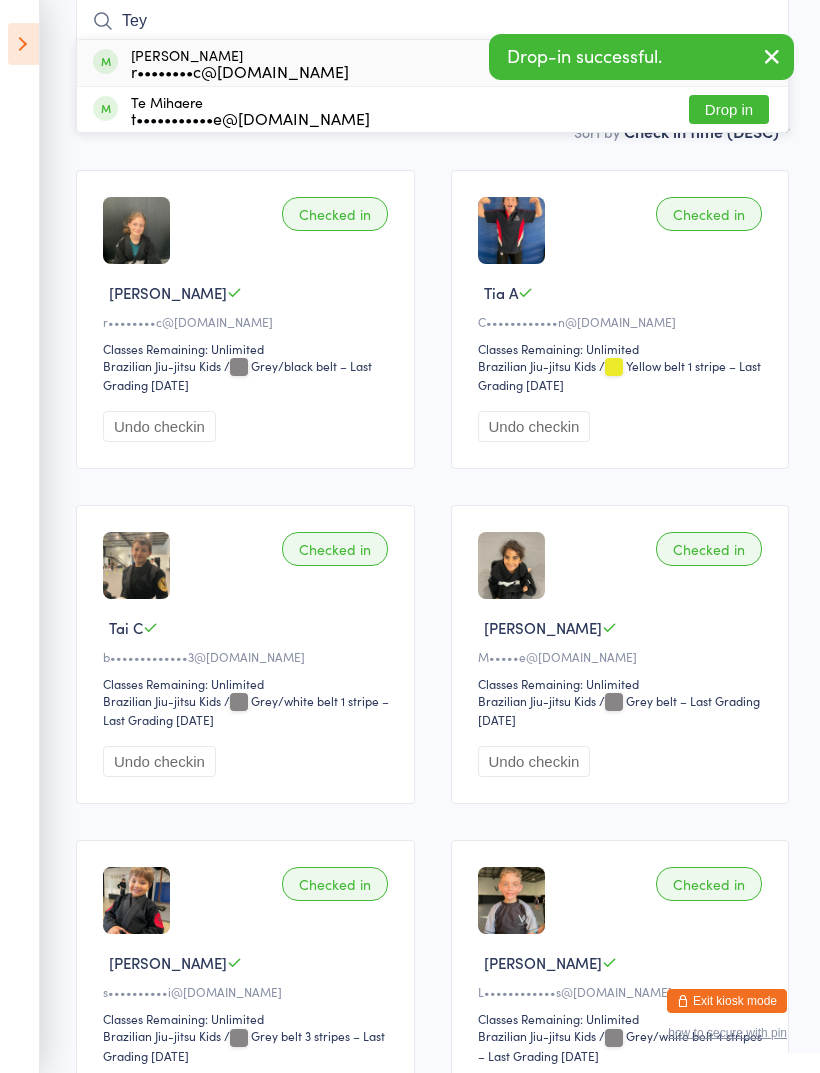 type on "Tey" 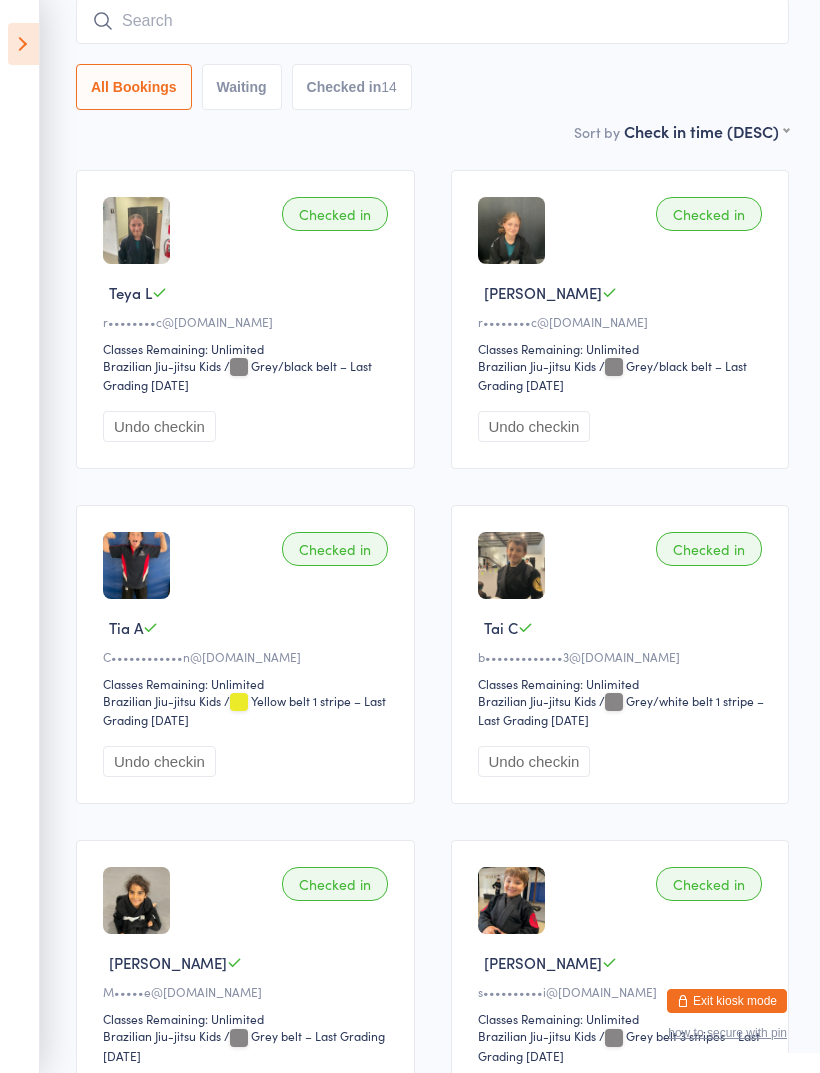 click at bounding box center [432, 21] 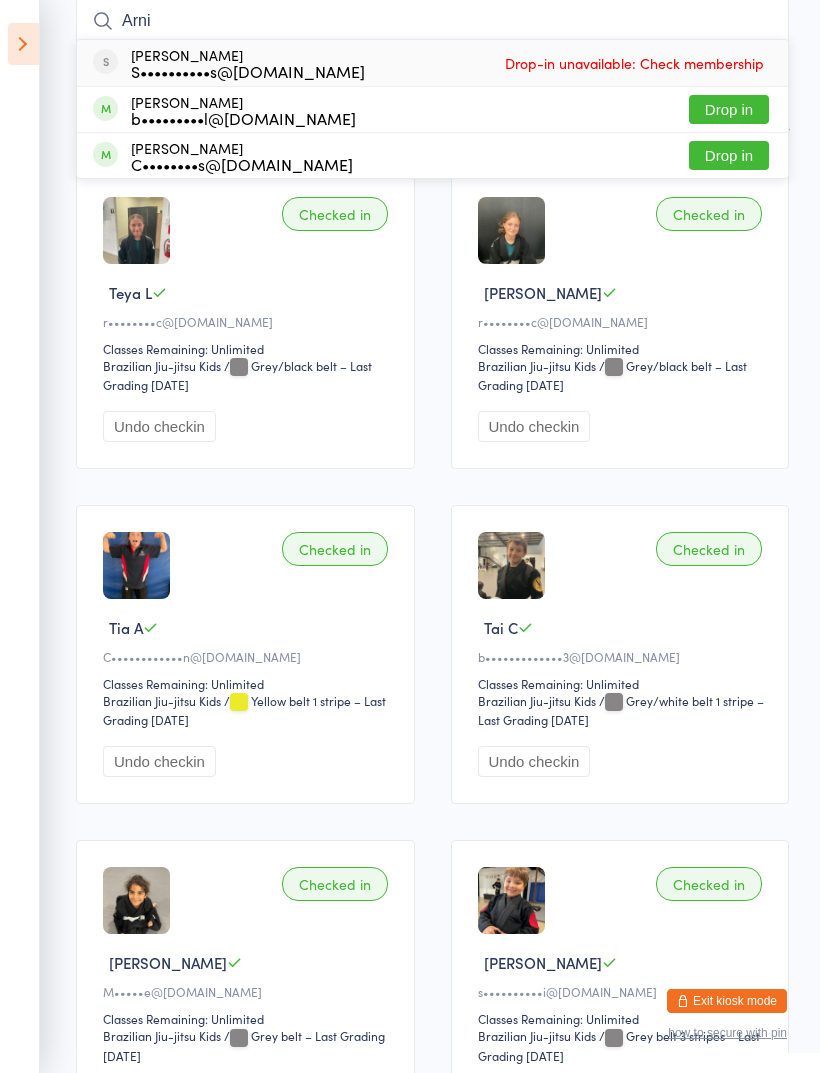 click on "Arni" at bounding box center [432, 21] 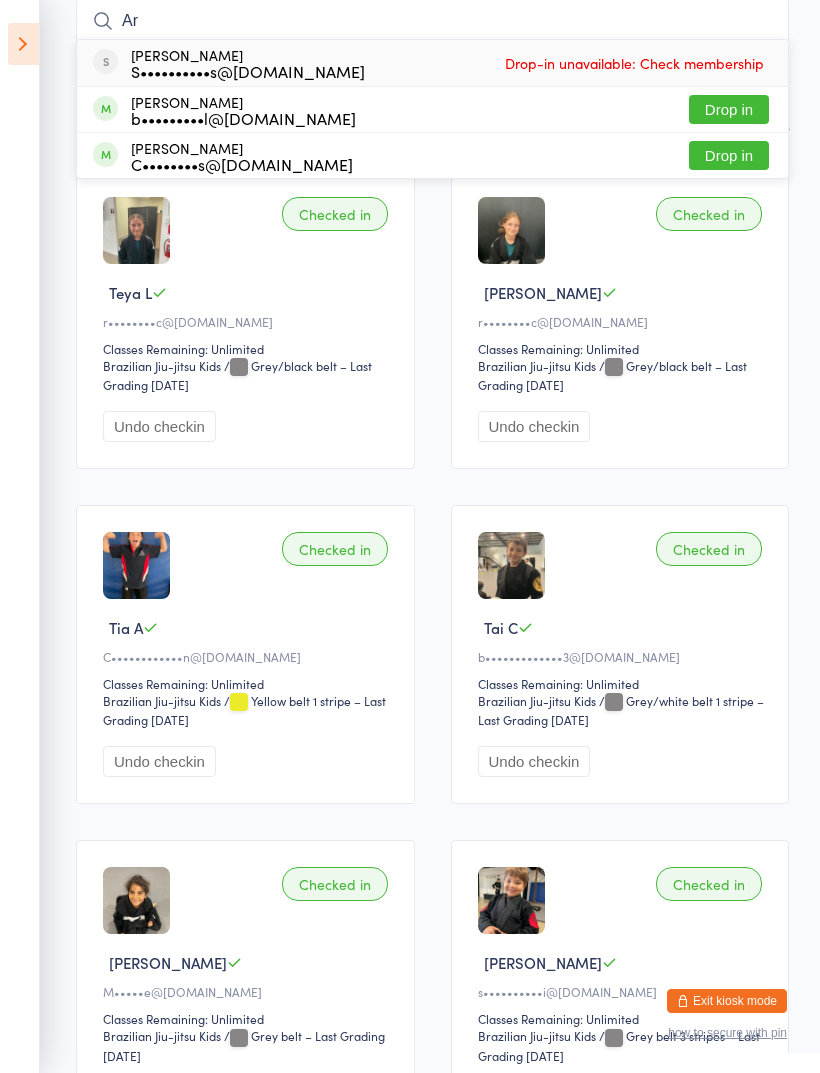 type on "A" 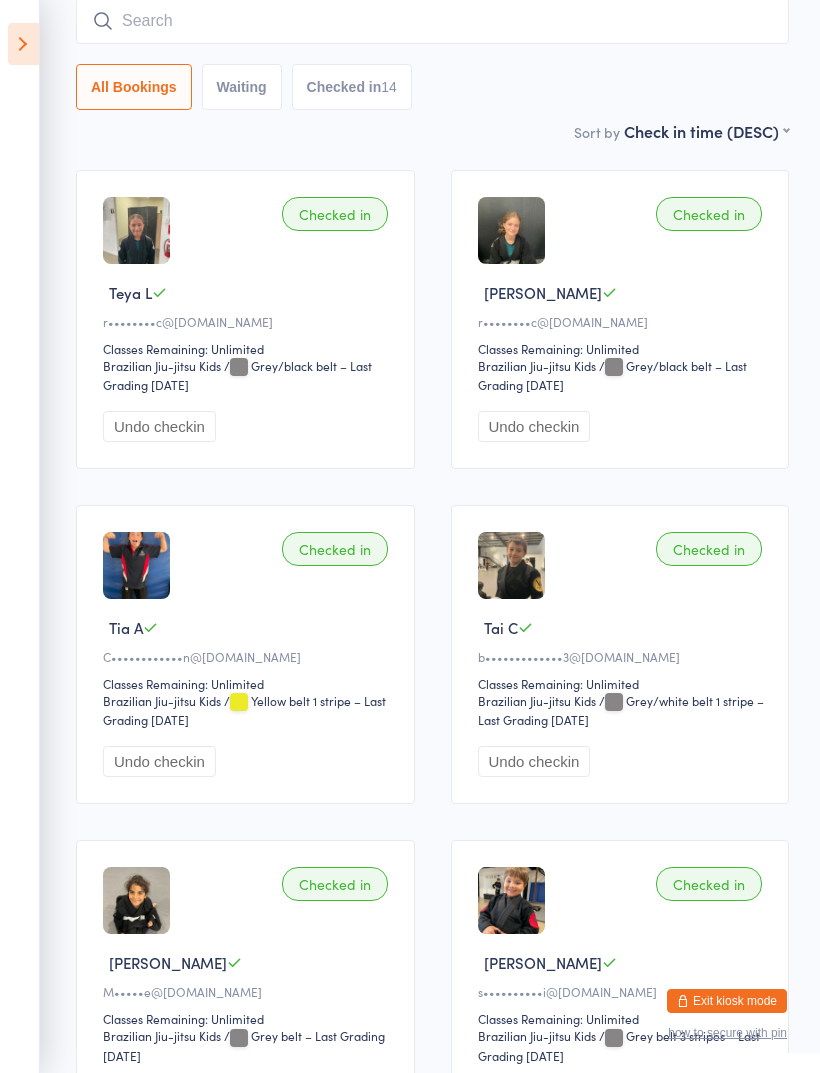 click at bounding box center [432, 21] 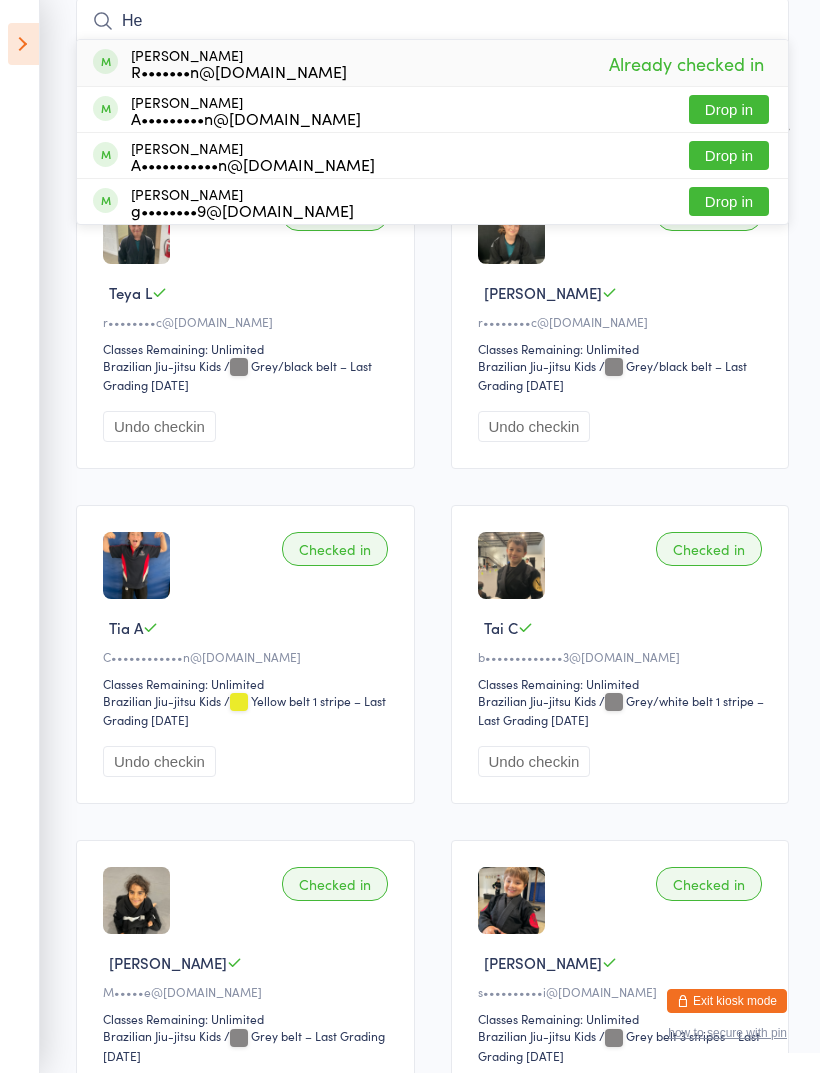 type on "H" 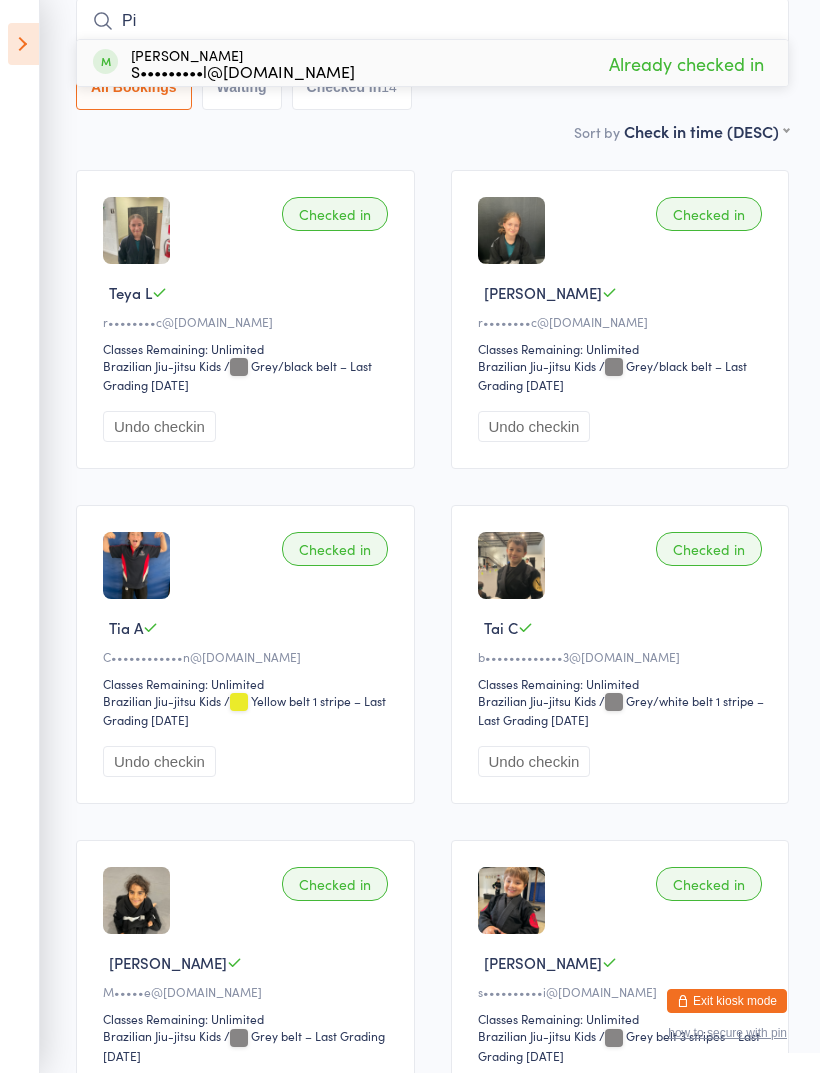 type on "P" 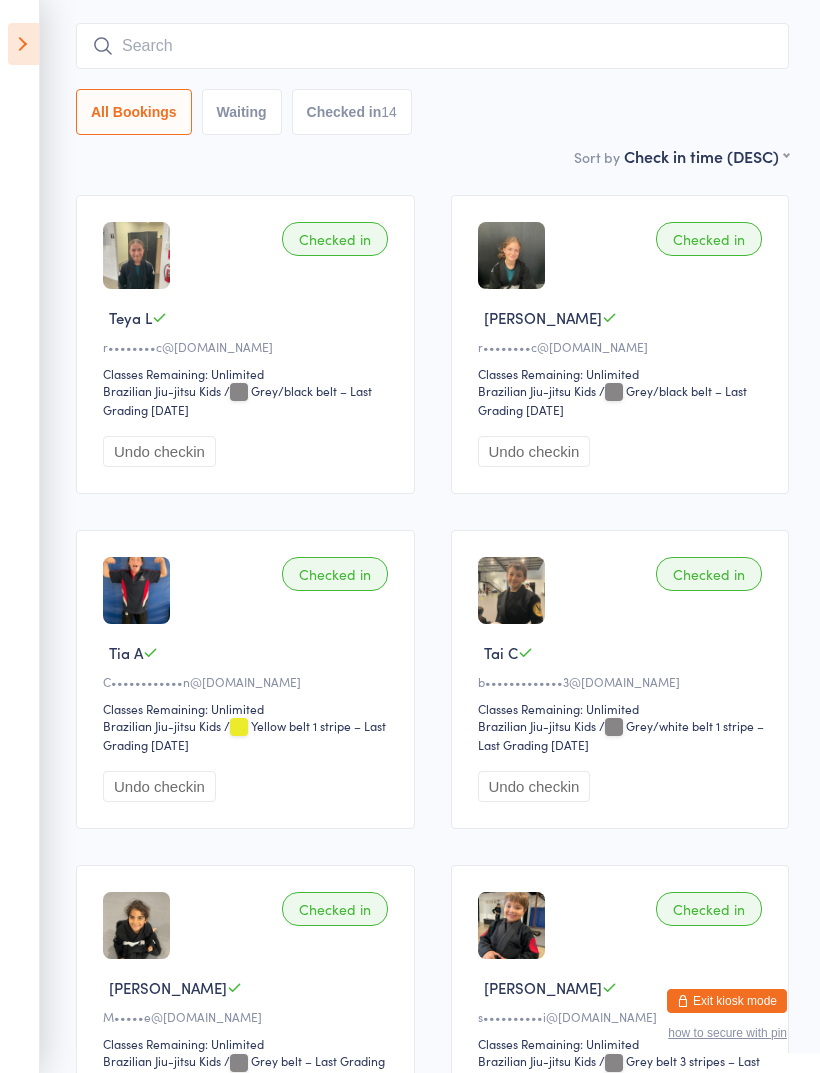 scroll, scrollTop: 151, scrollLeft: 0, axis: vertical 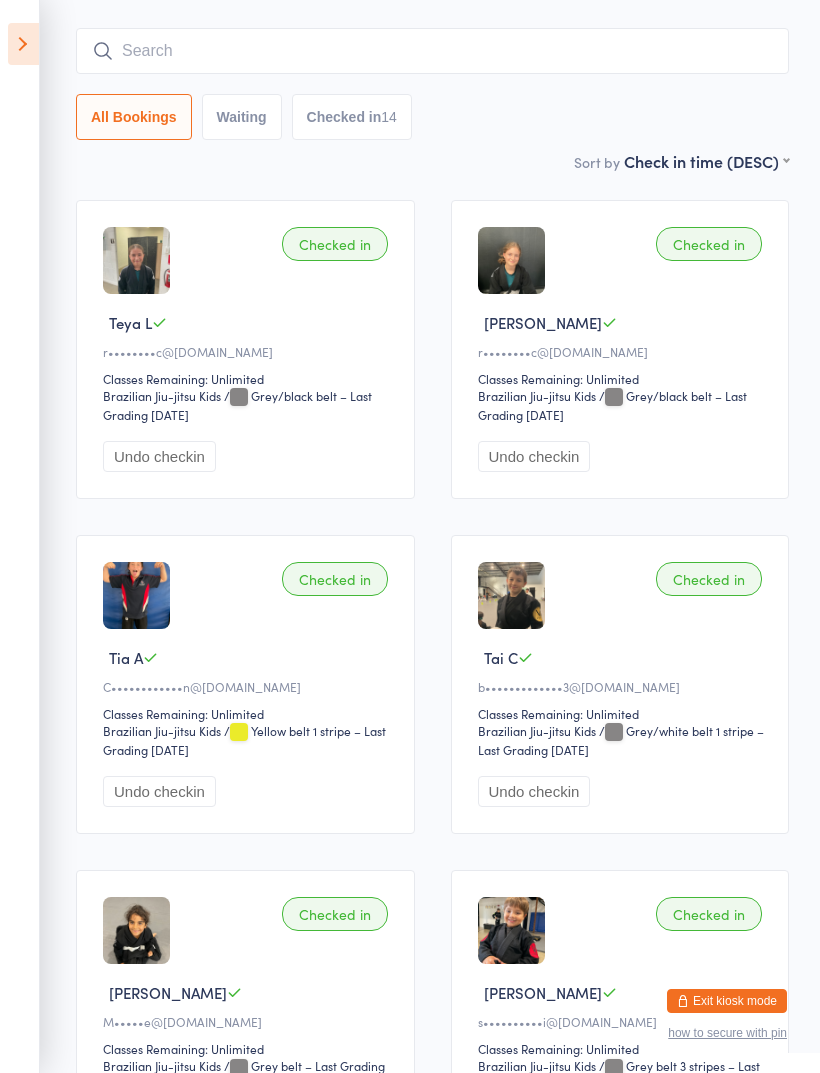type 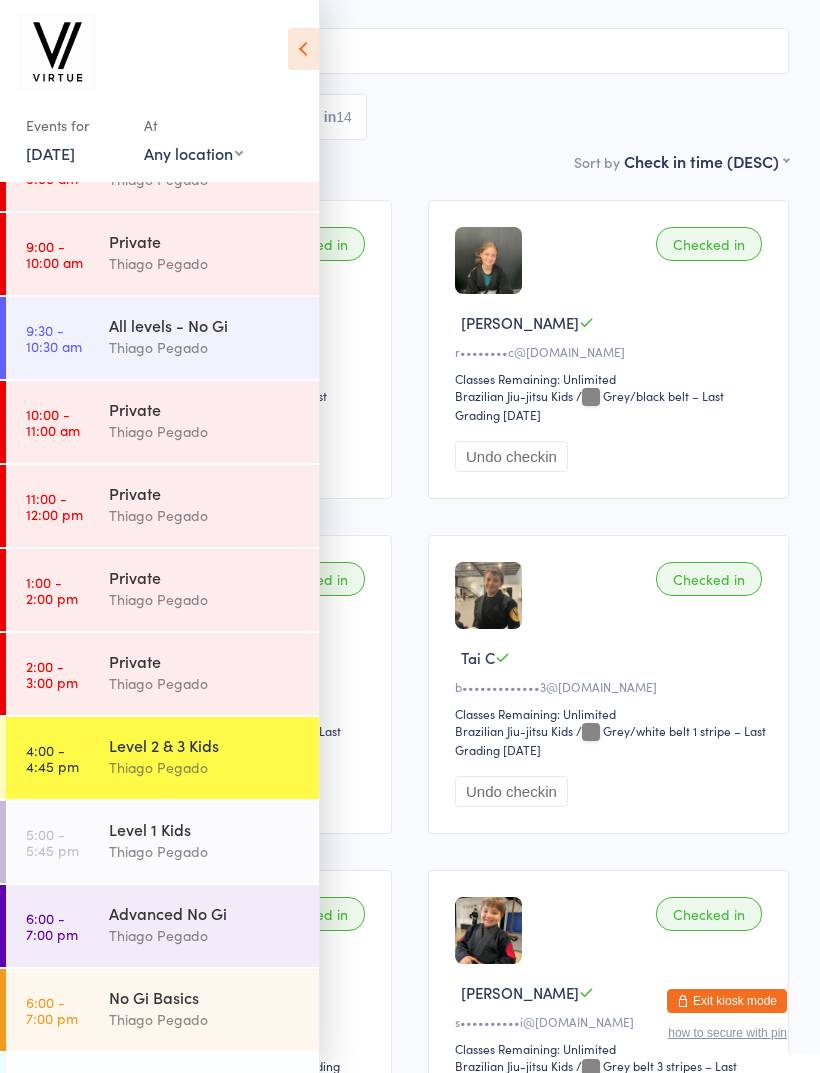 click at bounding box center [57, 52] 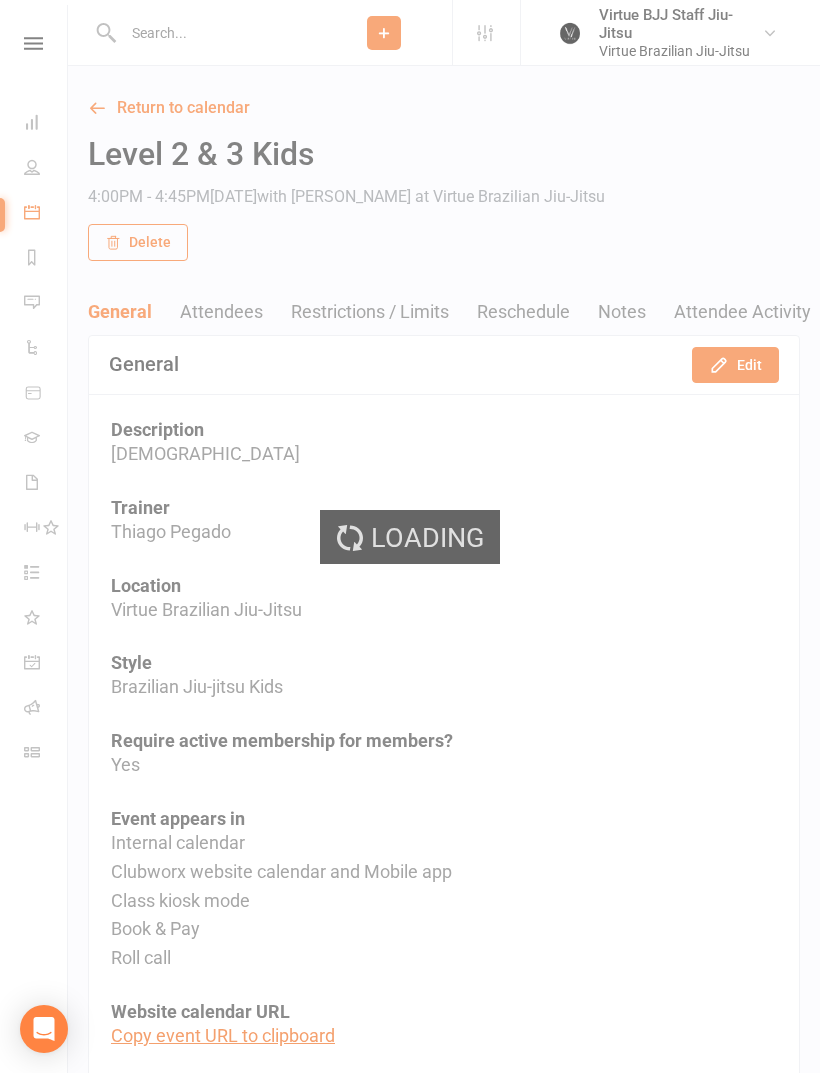 scroll, scrollTop: 0, scrollLeft: 0, axis: both 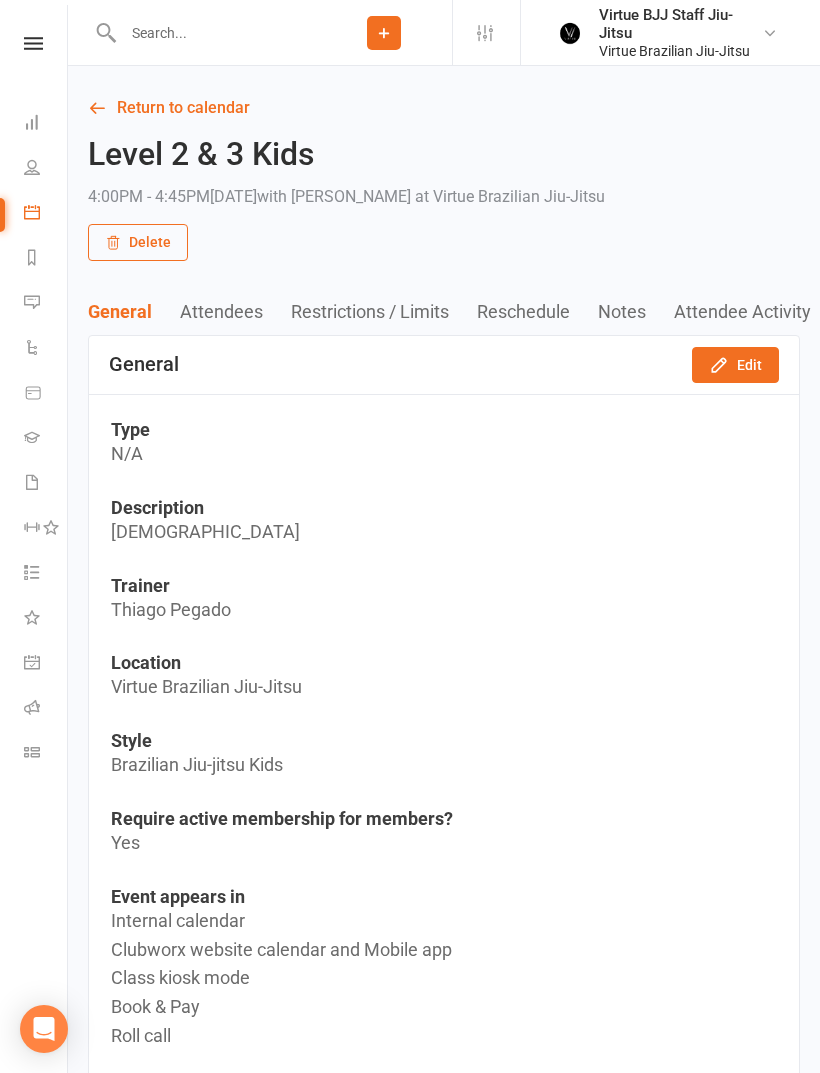 click at bounding box center (216, 33) 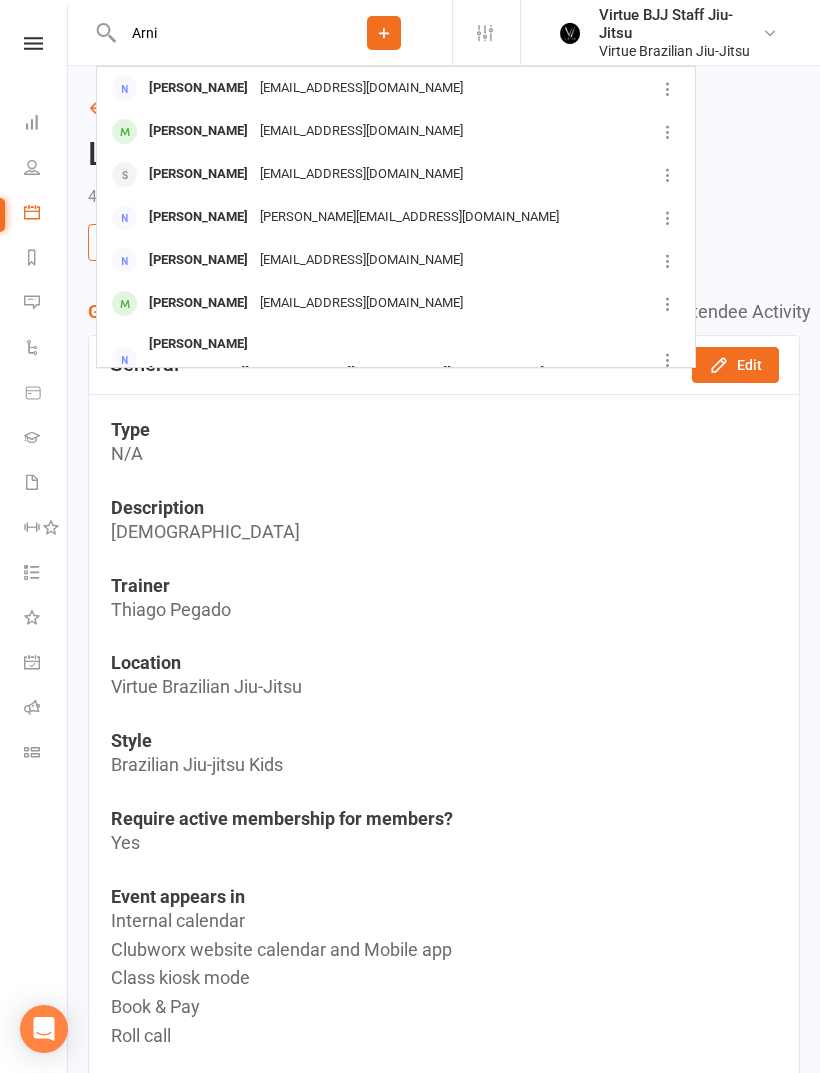 type on "Arni" 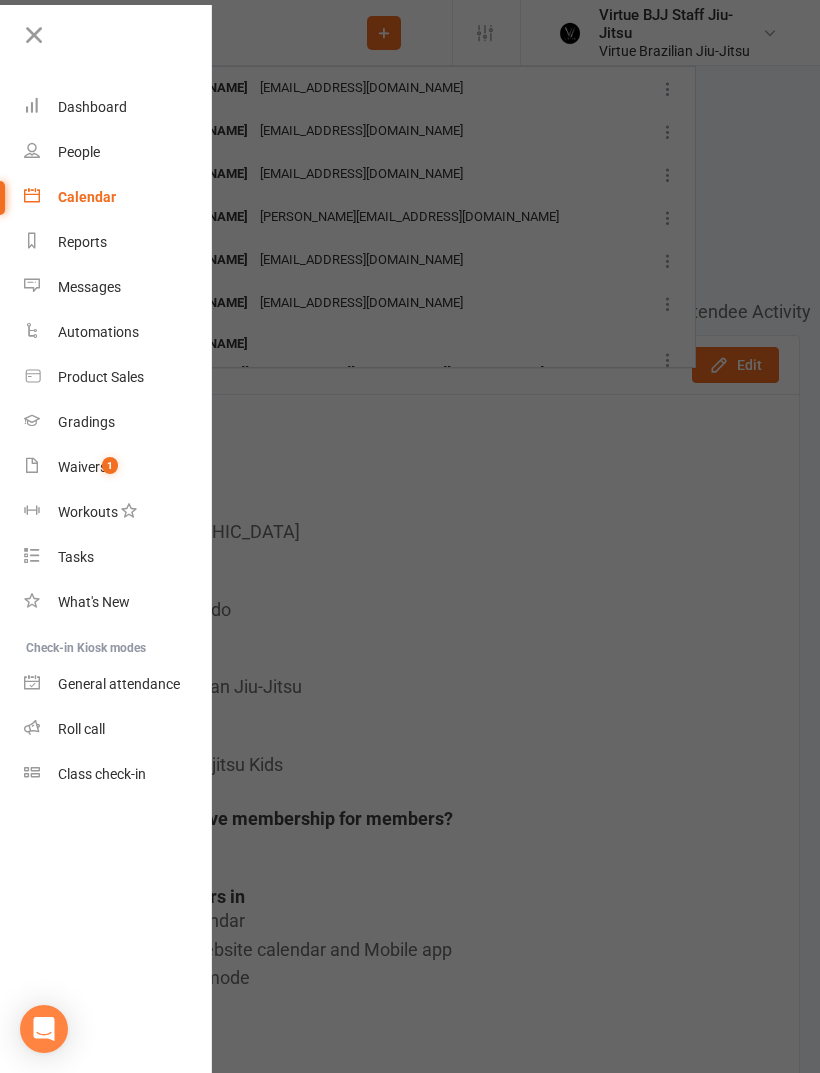 type 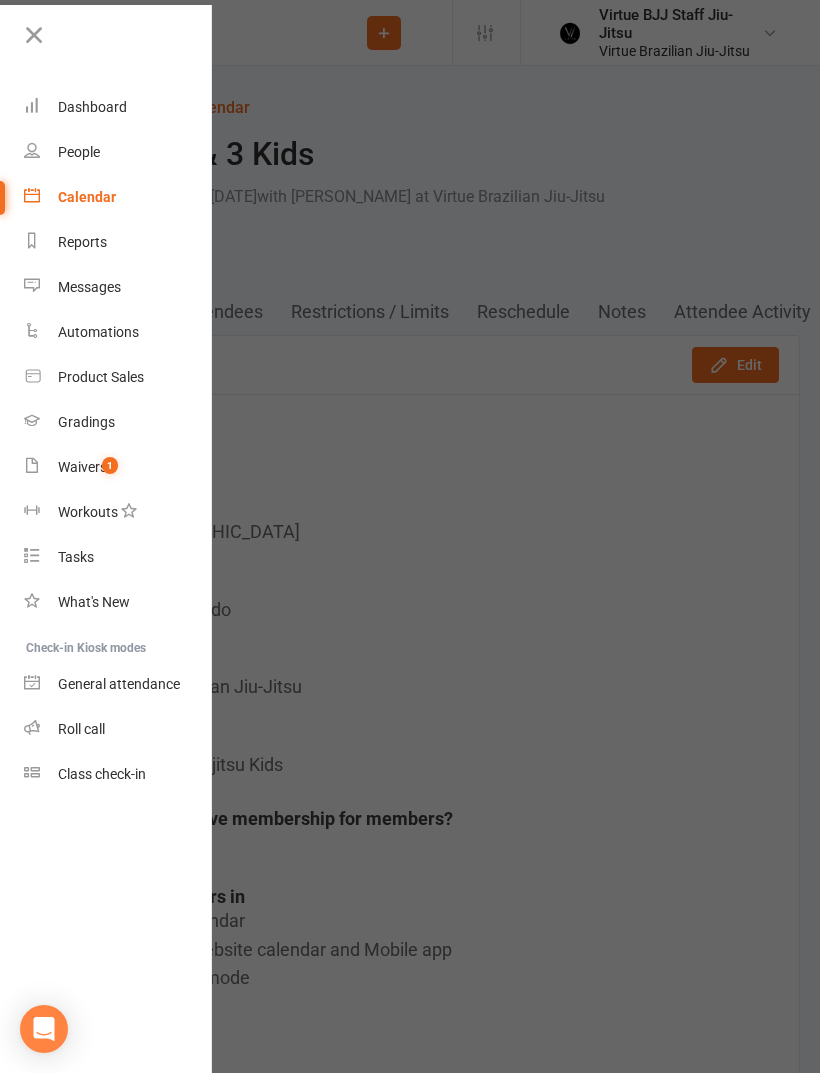 click on "Gradings" at bounding box center (118, 422) 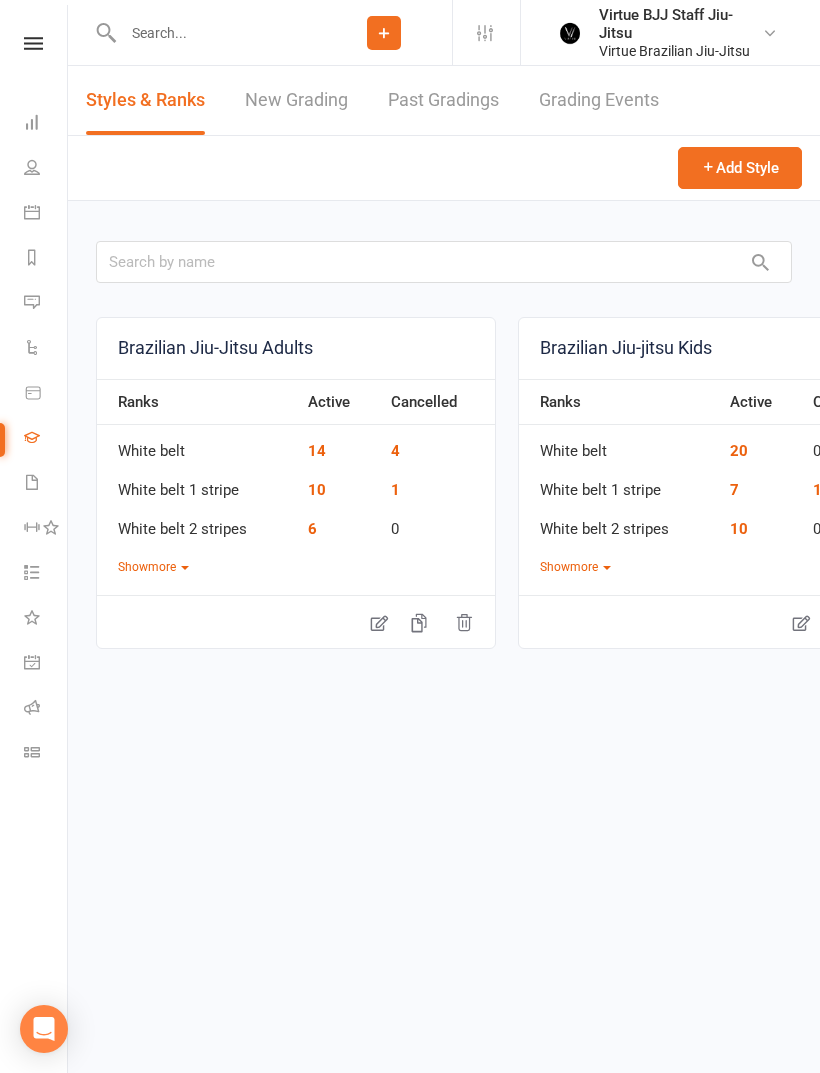 click on "New Grading" at bounding box center (296, 100) 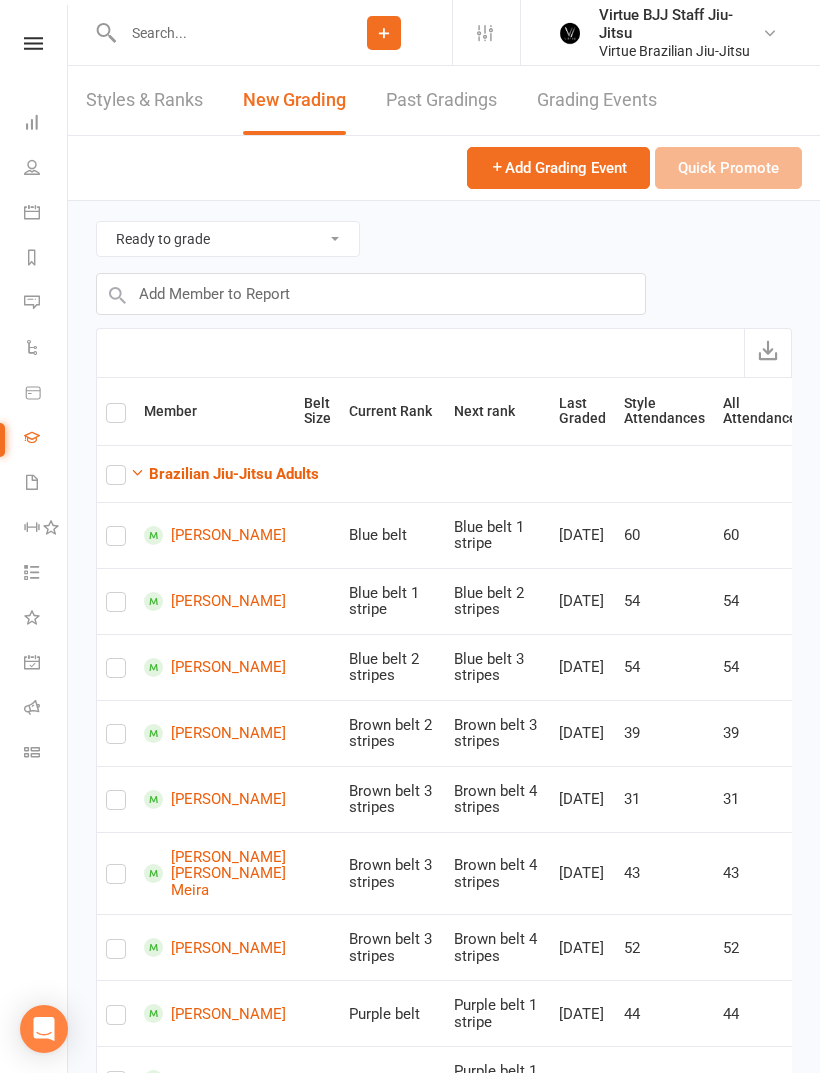click on "Brazilian Jiu-Jitsu Adults" at bounding box center (234, 474) 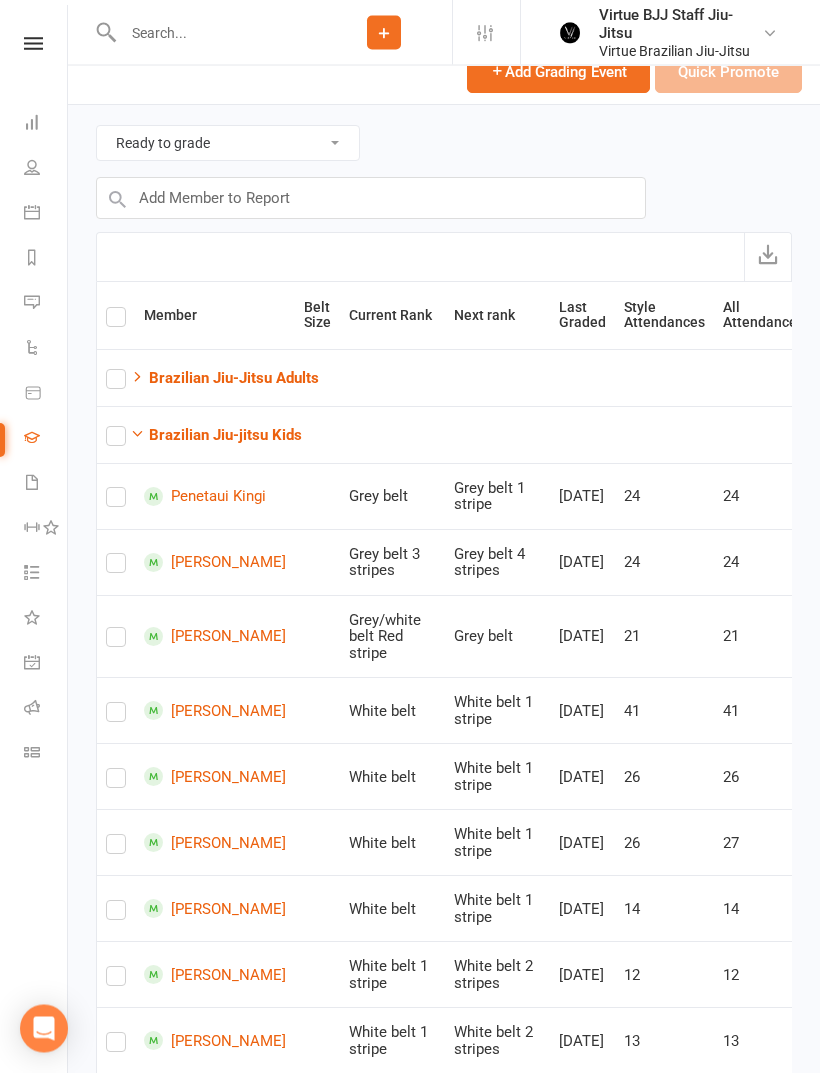 scroll, scrollTop: 96, scrollLeft: 0, axis: vertical 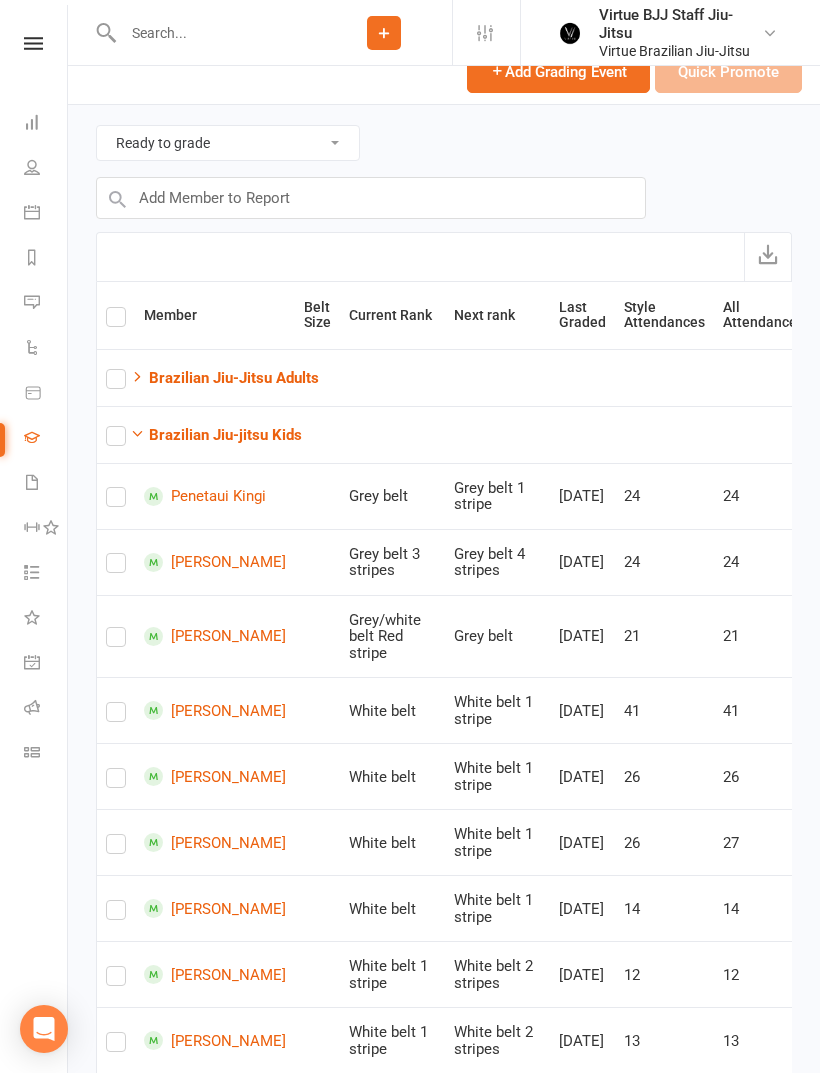 click at bounding box center (116, 567) 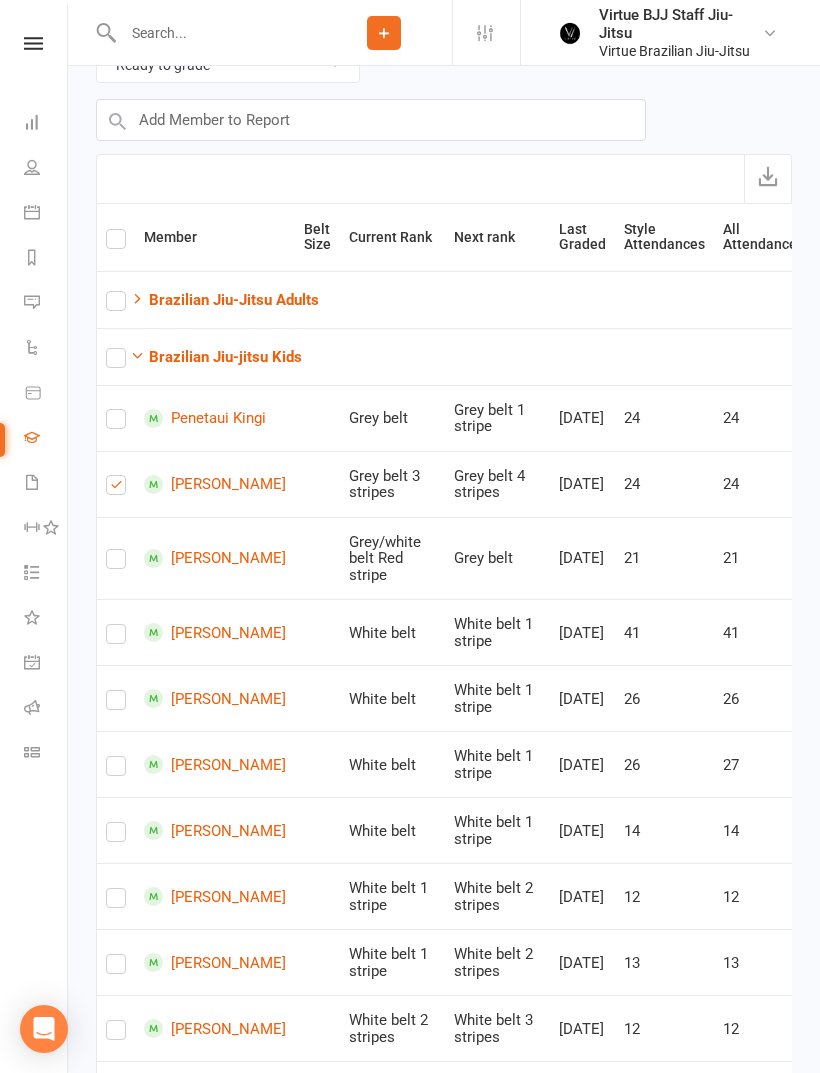 checkbox on "true" 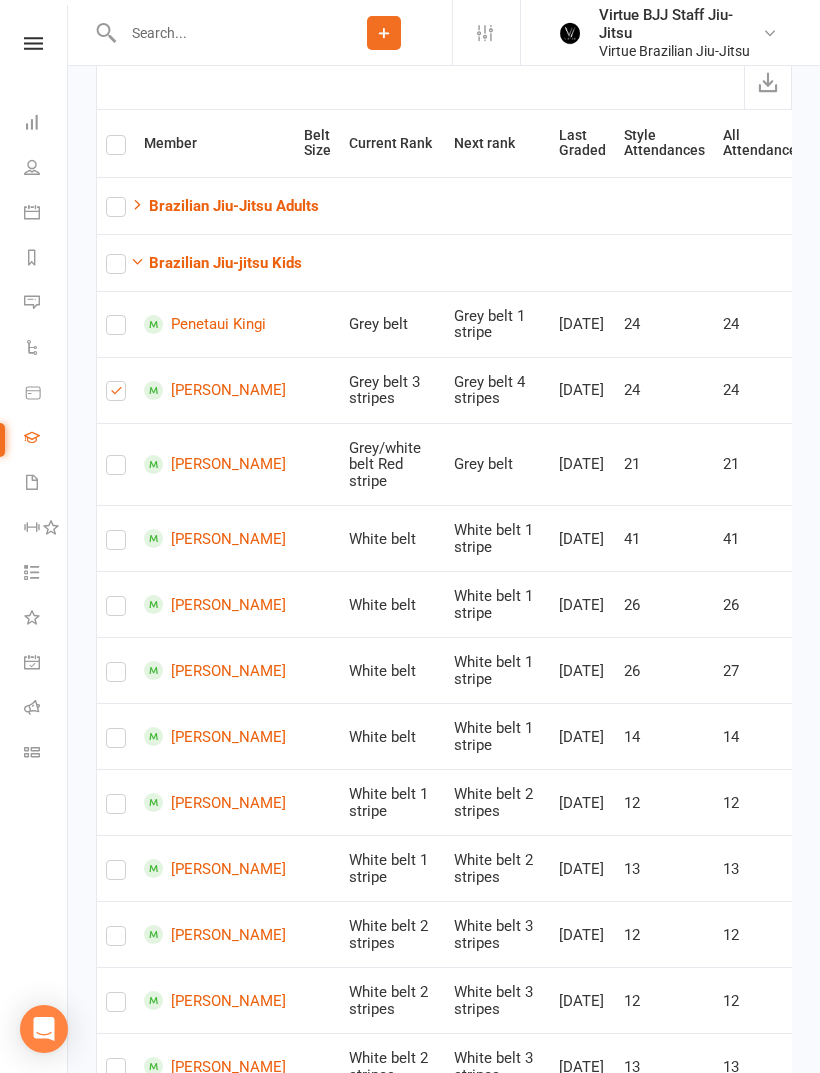 scroll, scrollTop: 274, scrollLeft: 0, axis: vertical 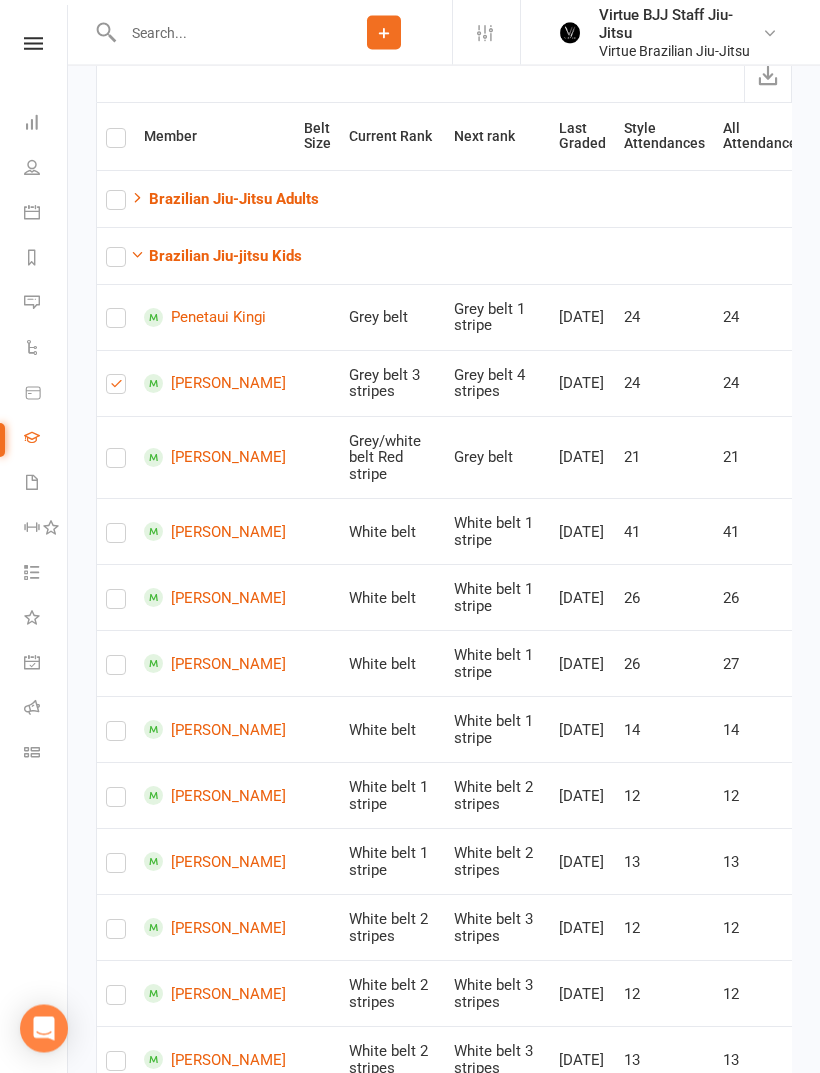 click at bounding box center [116, 736] 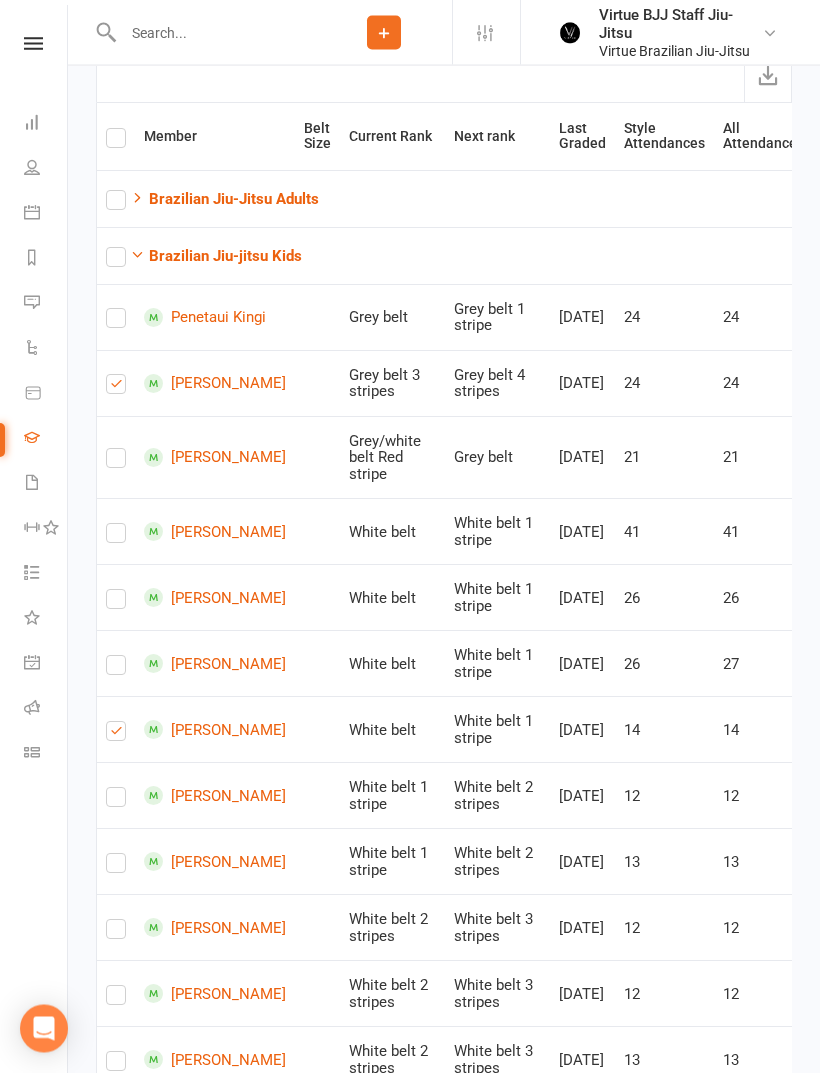 checkbox on "true" 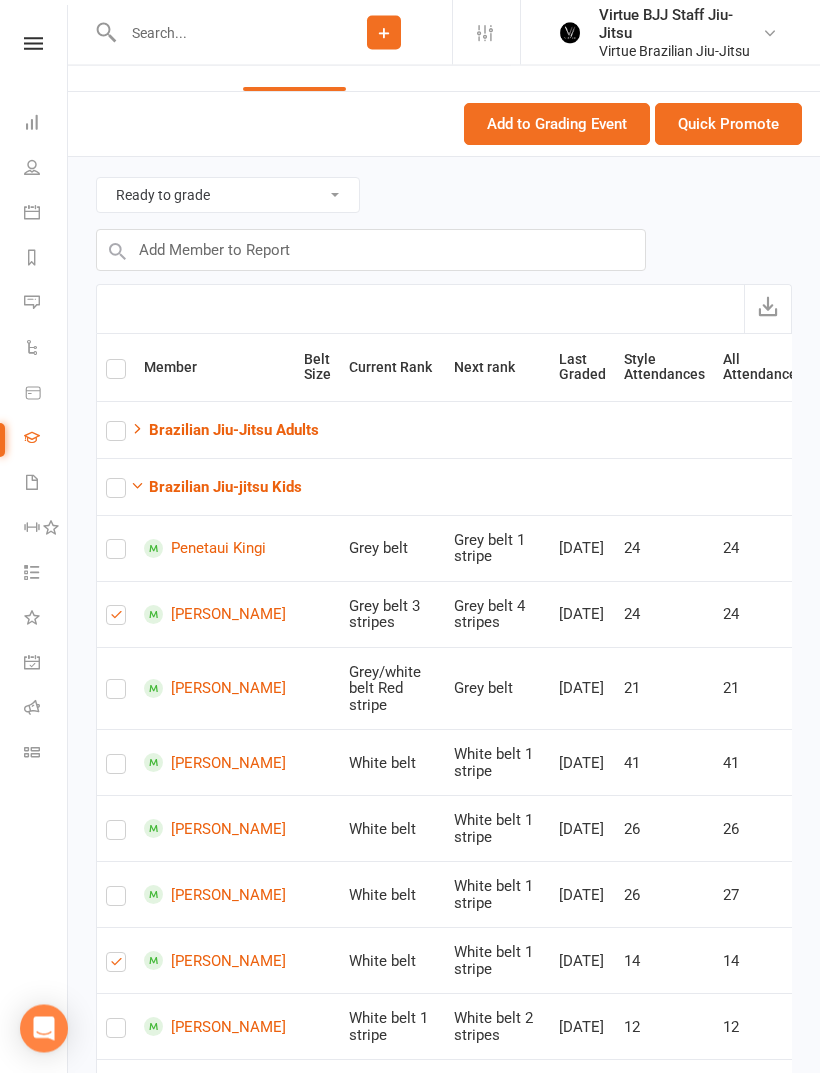 scroll, scrollTop: 43, scrollLeft: 0, axis: vertical 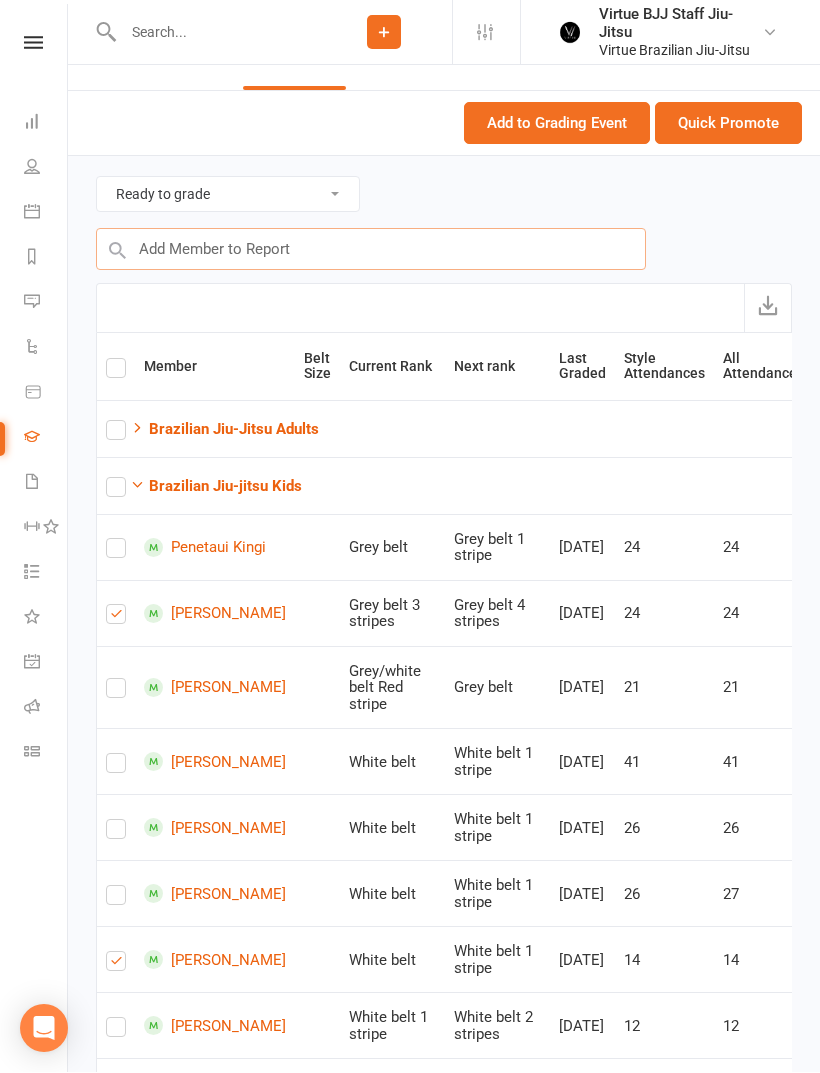 click at bounding box center (371, 250) 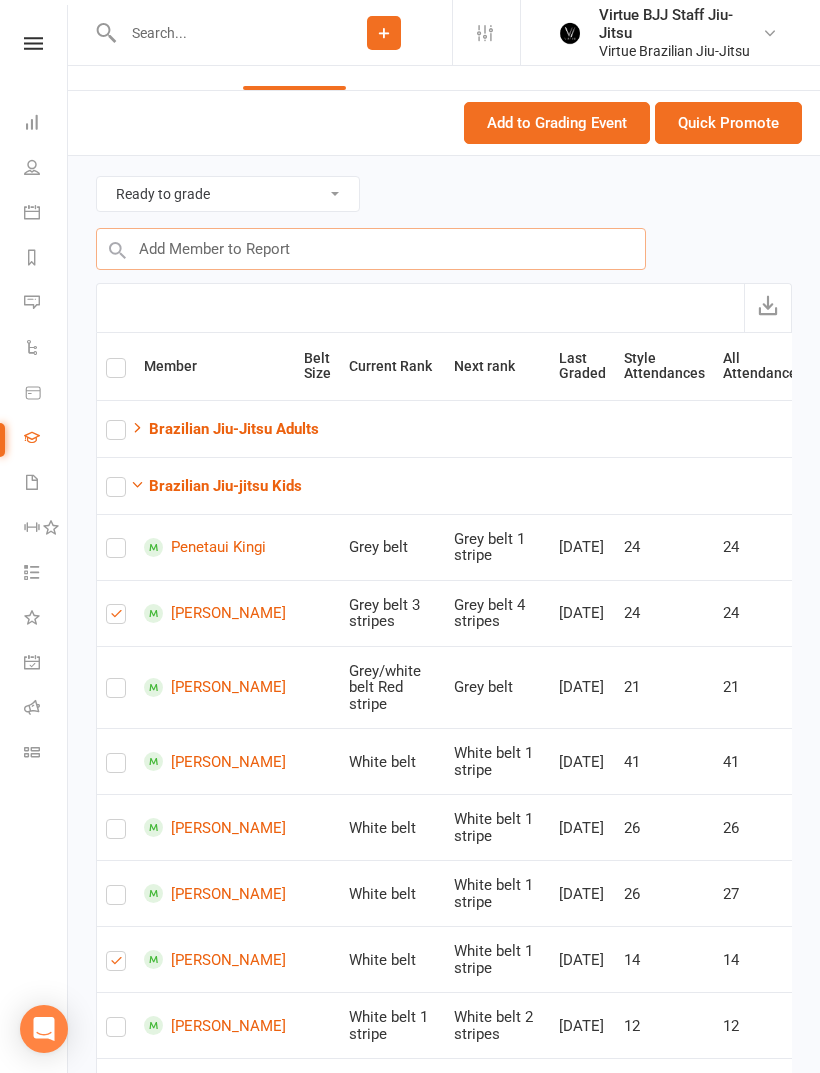 scroll, scrollTop: 44, scrollLeft: 0, axis: vertical 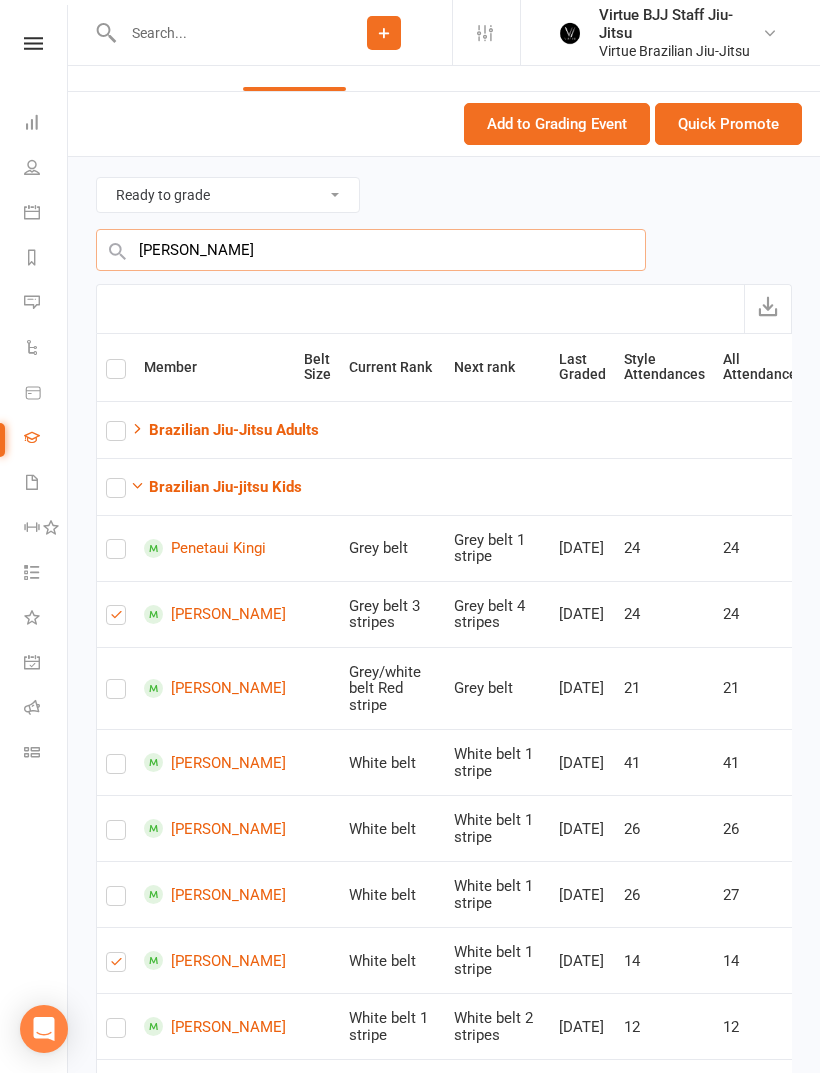 type on "[PERSON_NAME]" 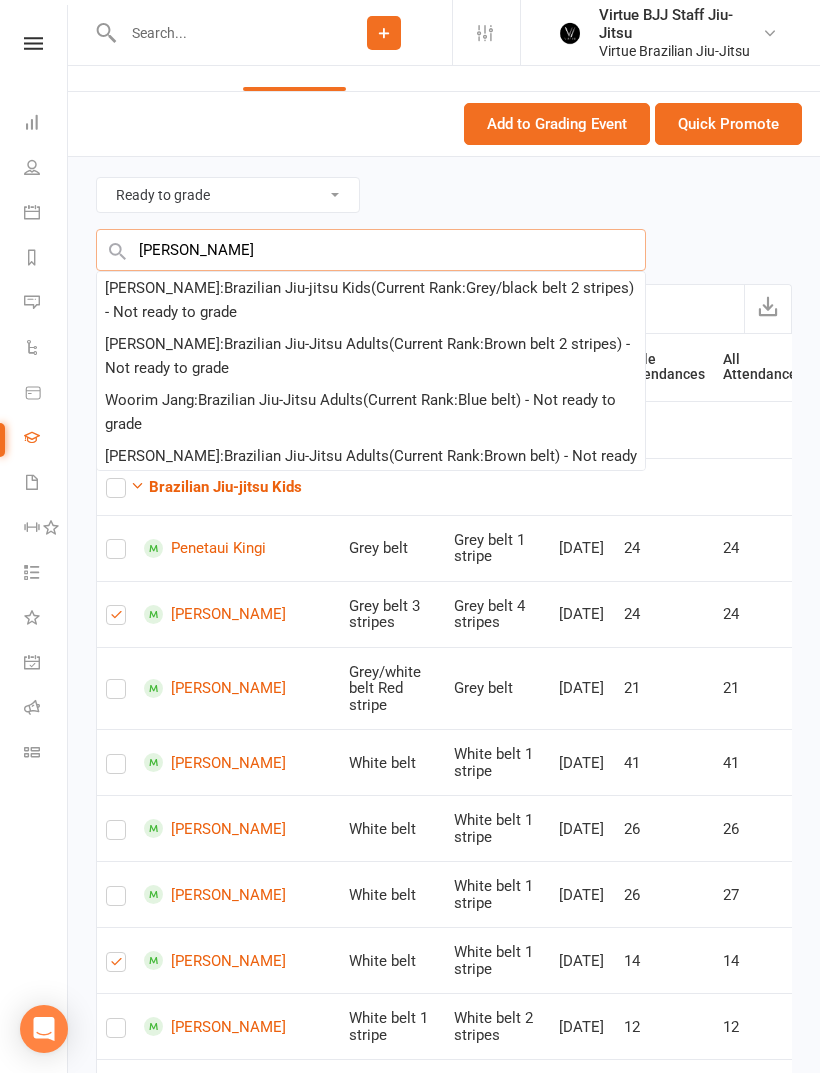 scroll, scrollTop: 0, scrollLeft: 0, axis: both 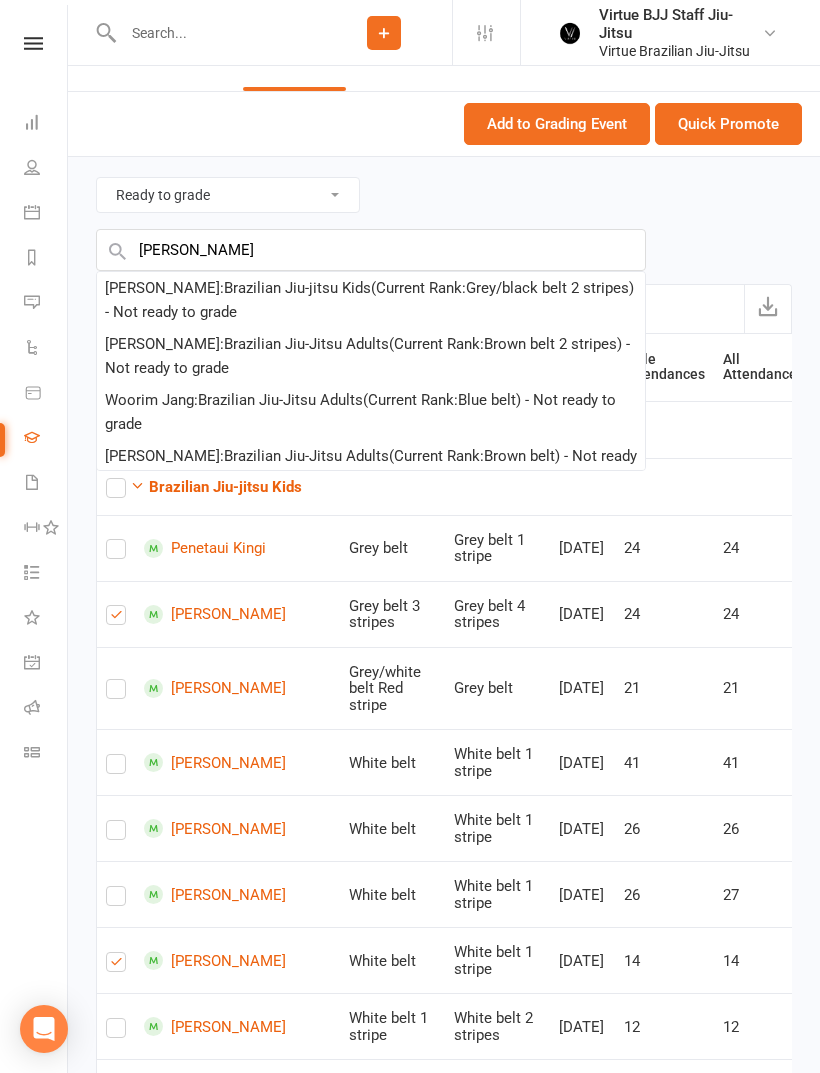 click at bounding box center [33, 43] 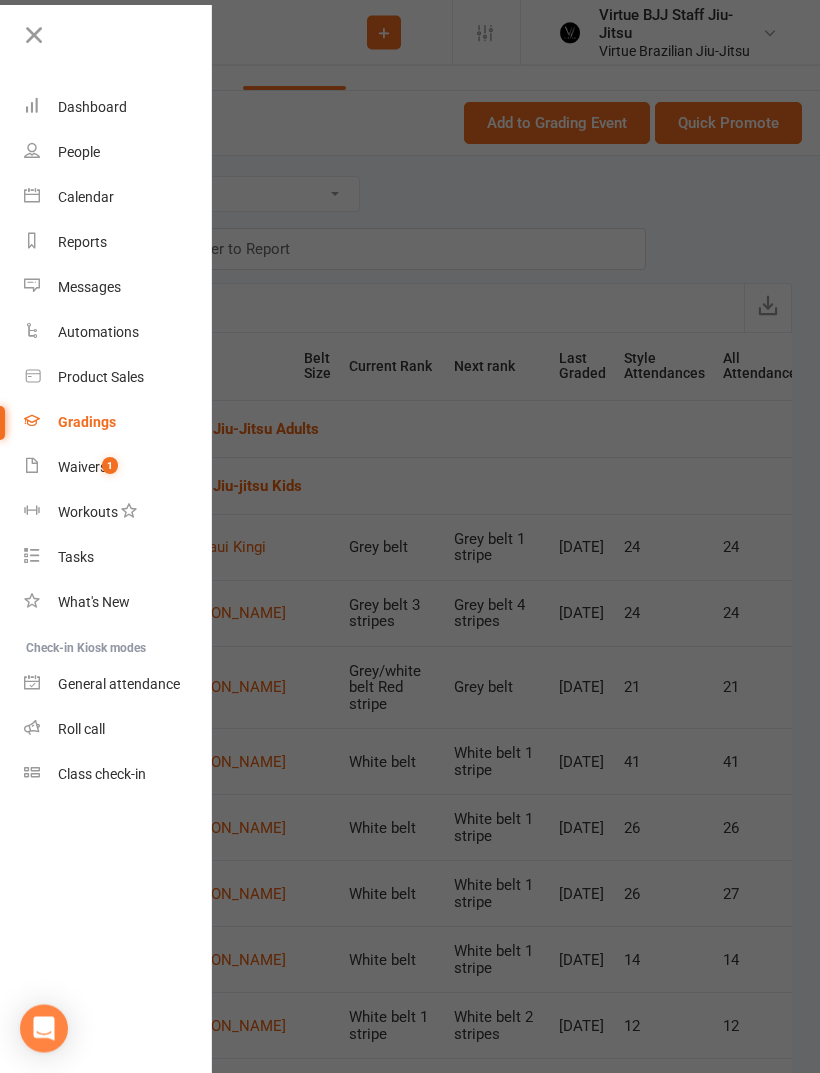 click at bounding box center [410, 536] 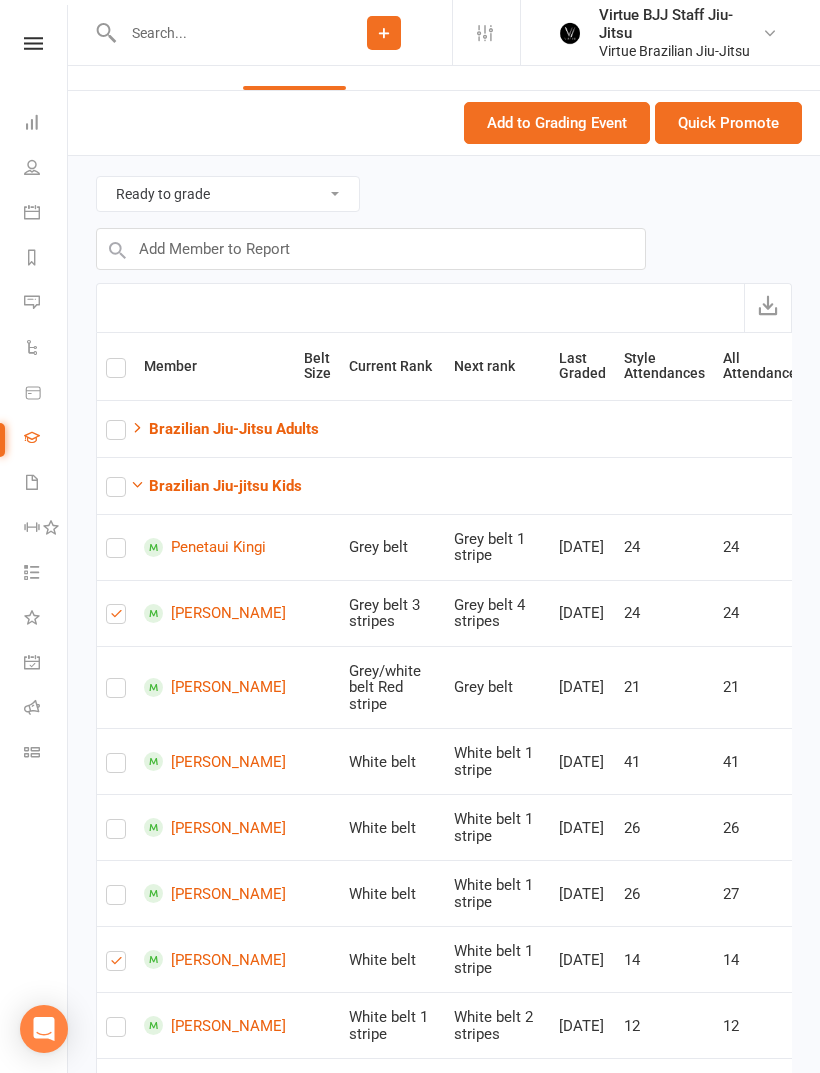click at bounding box center [216, 33] 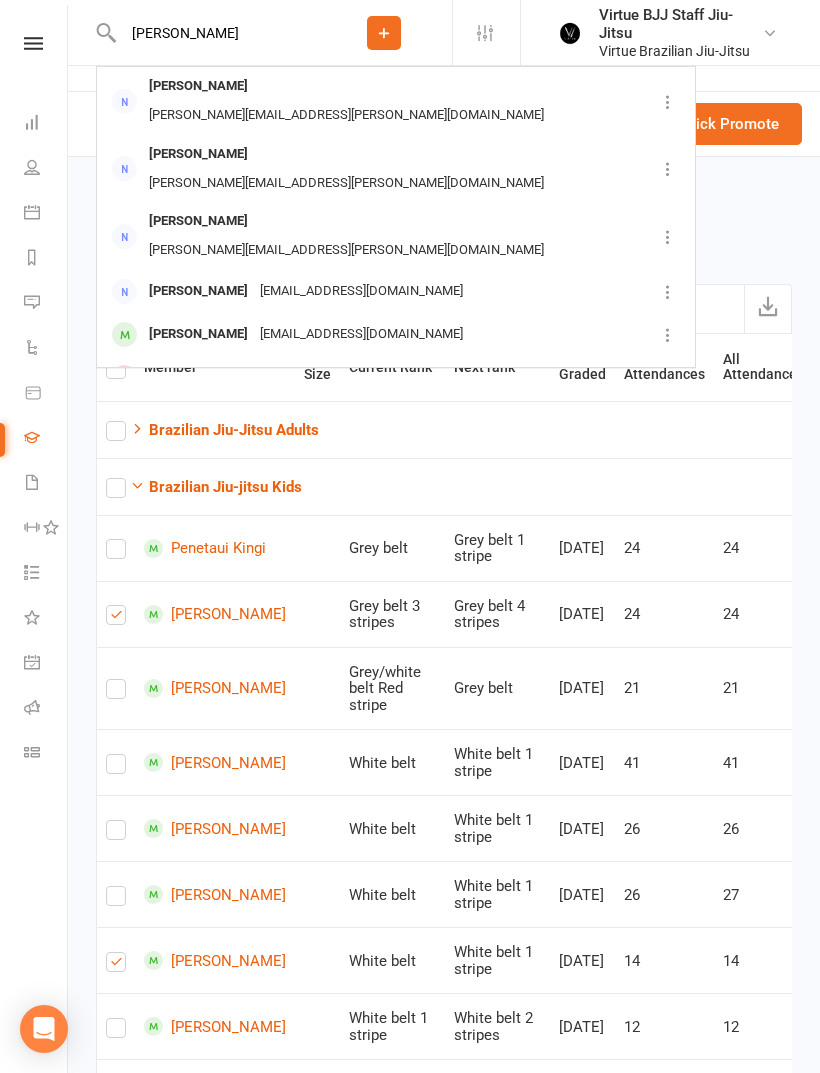type on "[PERSON_NAME]" 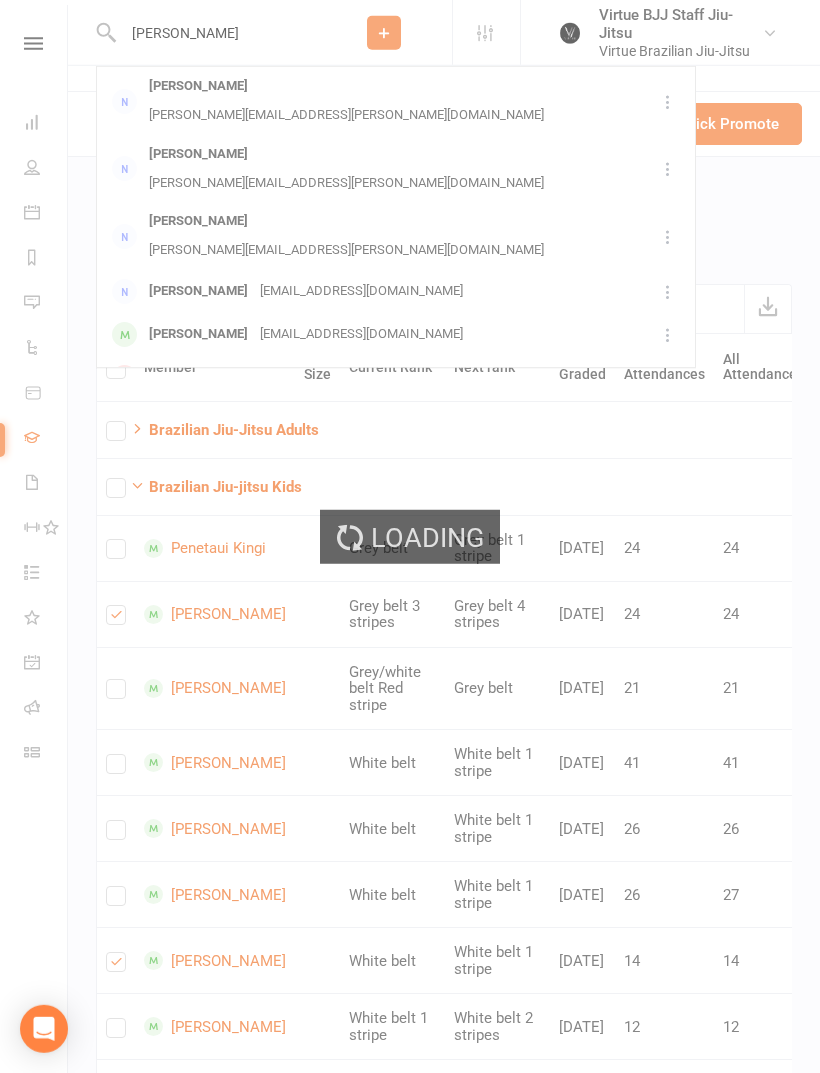 type 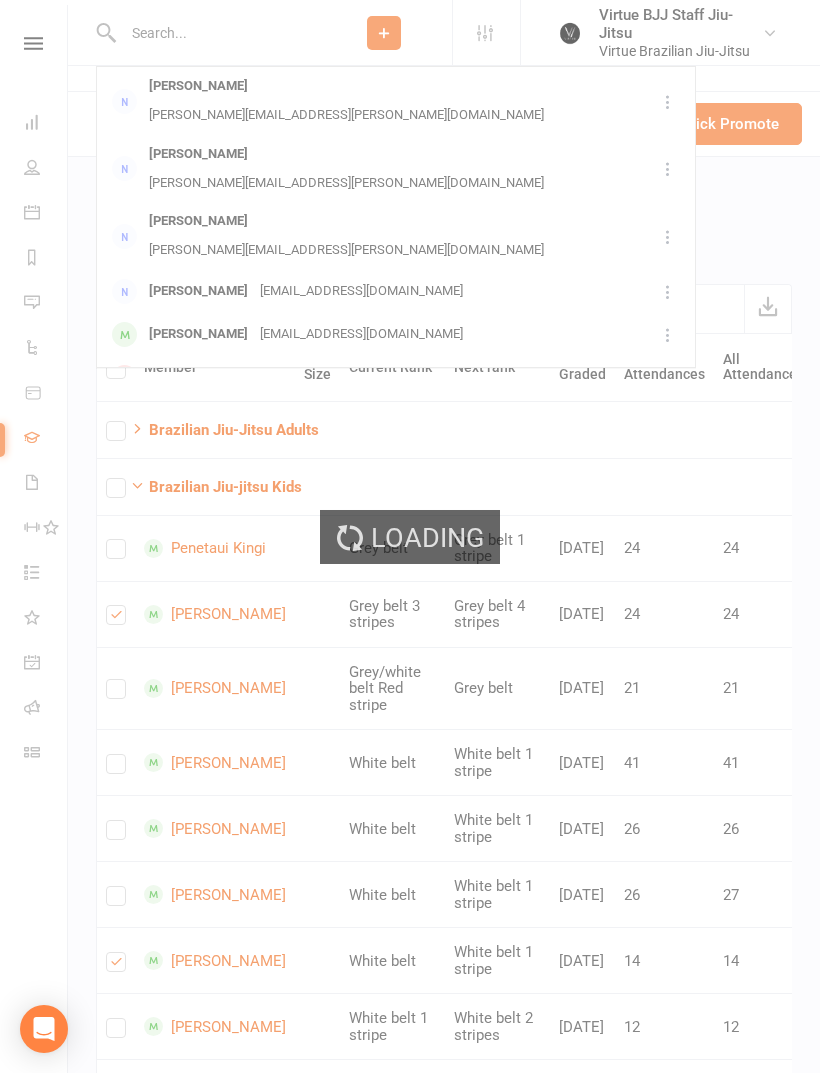 scroll, scrollTop: 45, scrollLeft: 0, axis: vertical 